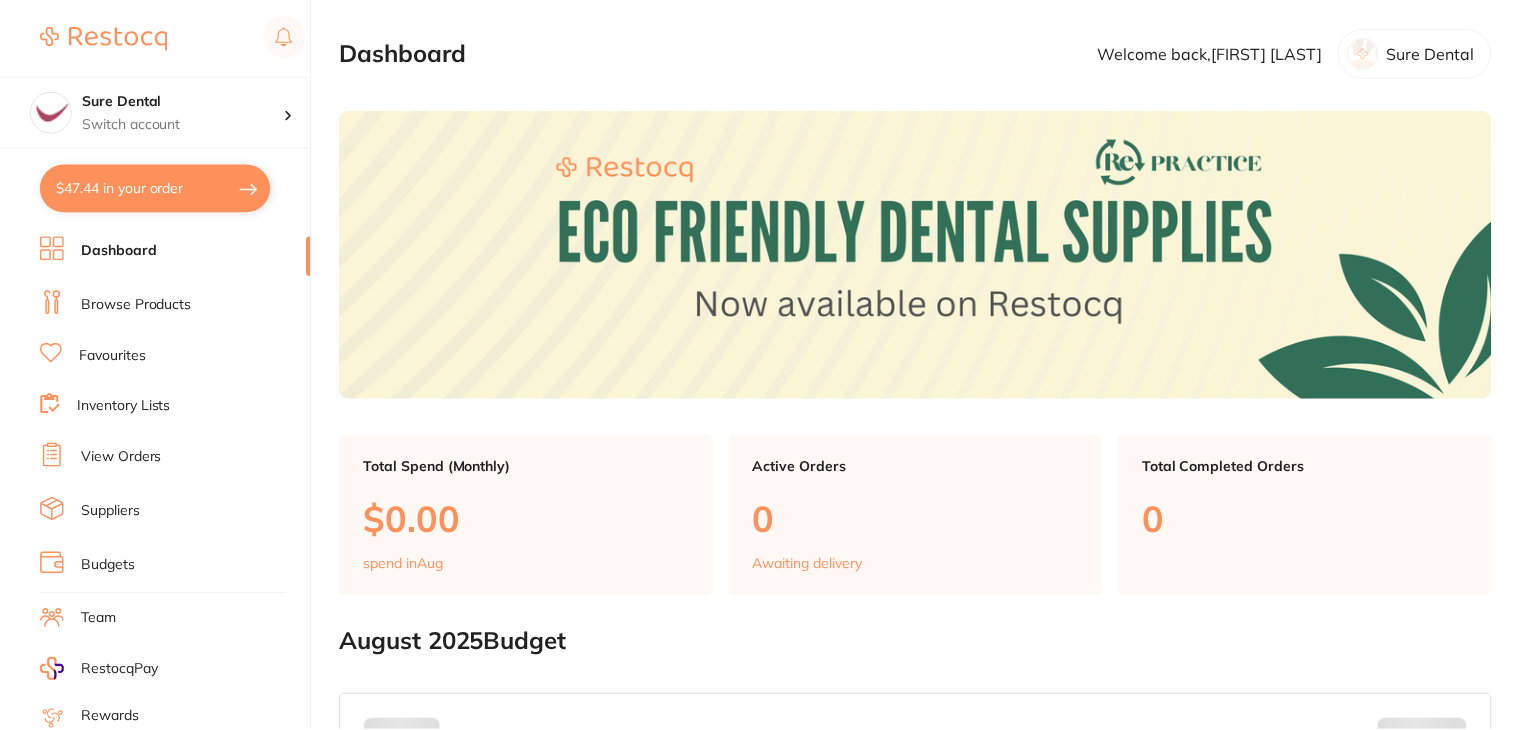 scroll, scrollTop: 0, scrollLeft: 0, axis: both 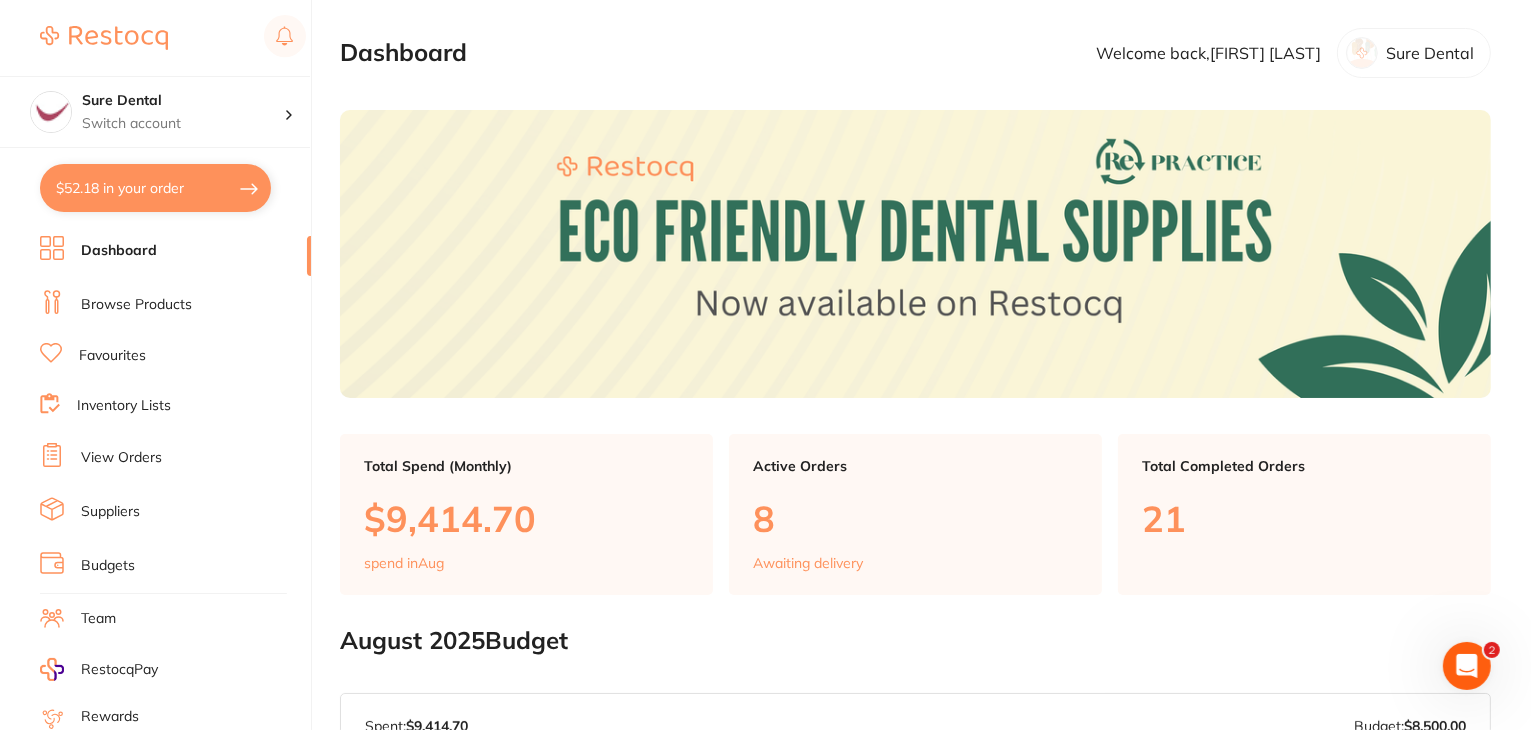 click on "Browse Products" at bounding box center (136, 305) 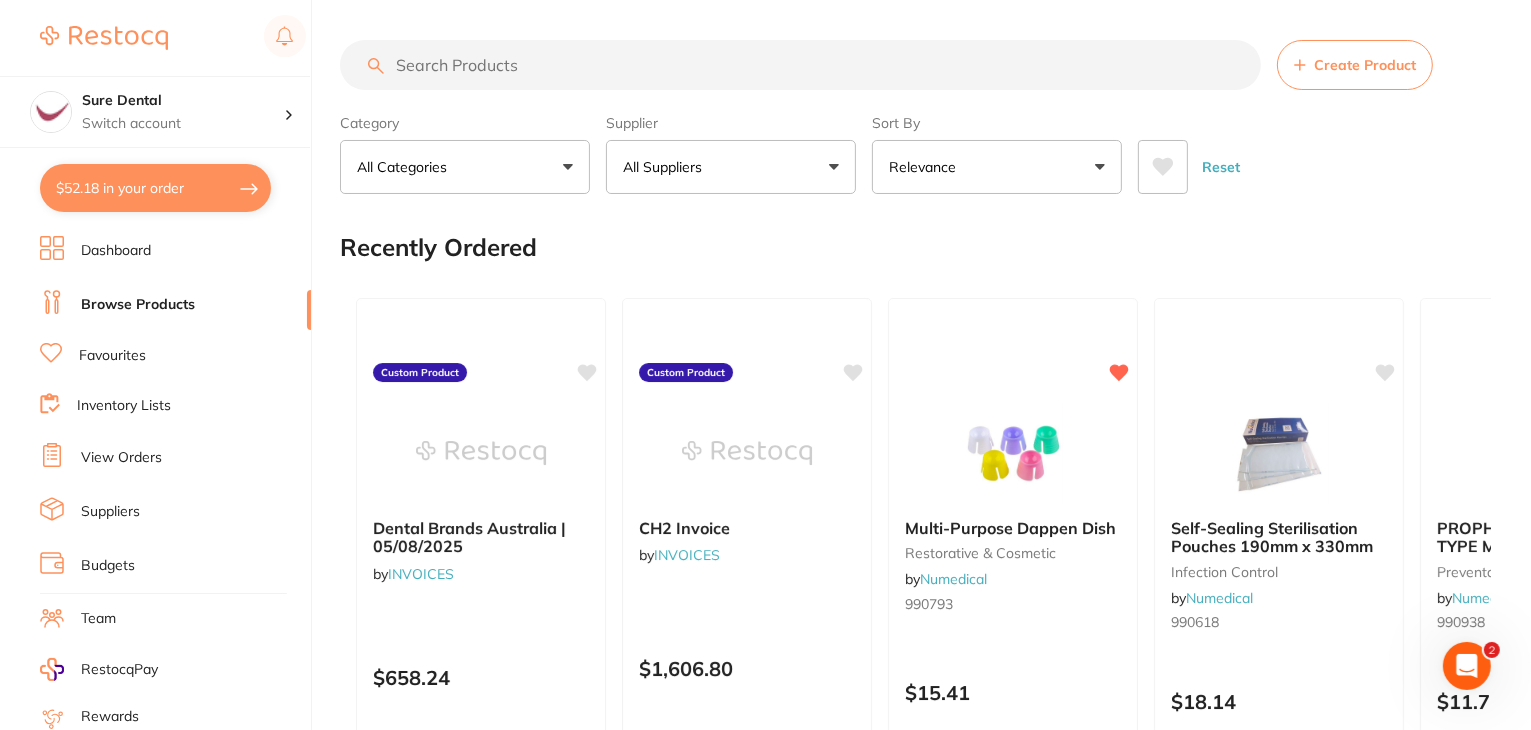 click on "Create Product" at bounding box center (1355, 65) 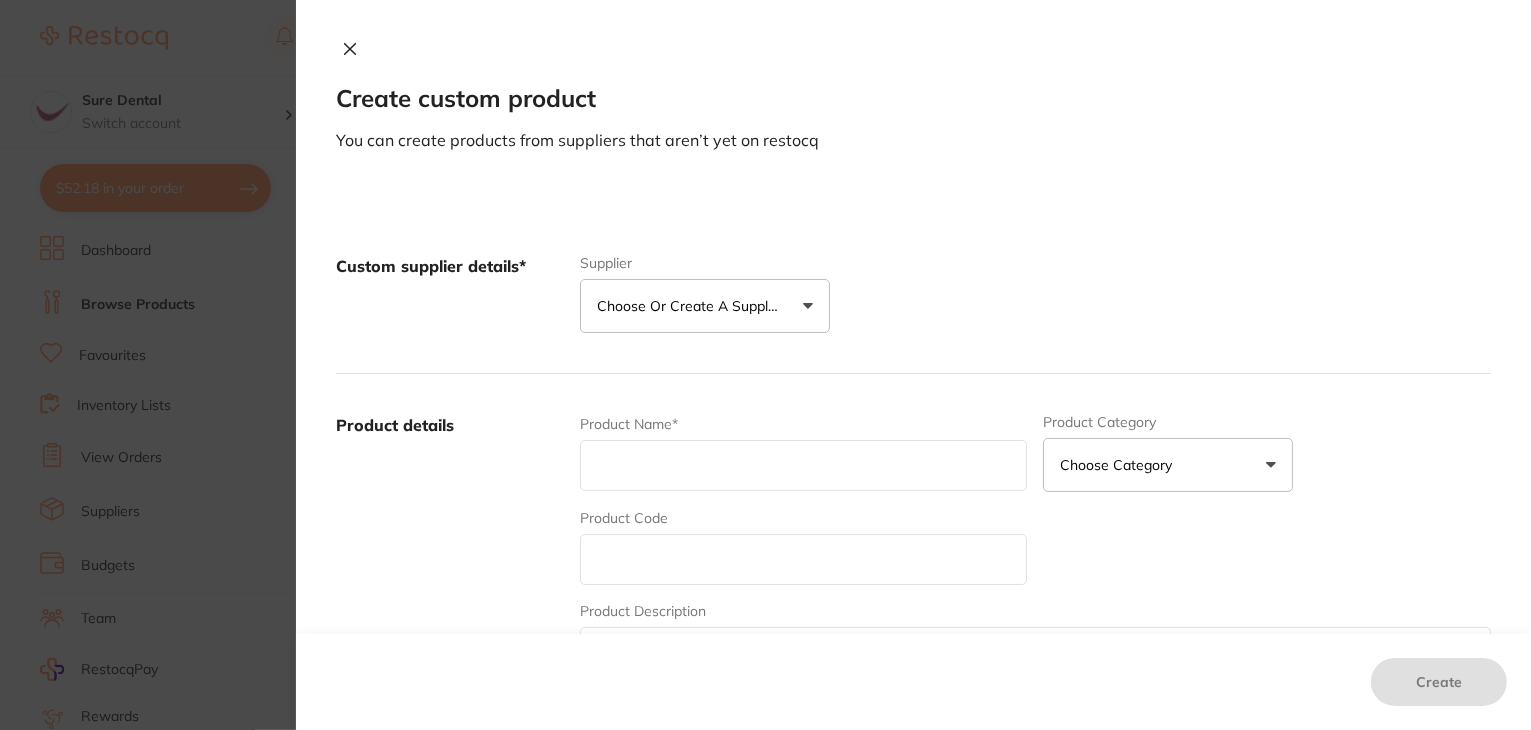 click on "Choose or create a supplier" at bounding box center [692, 306] 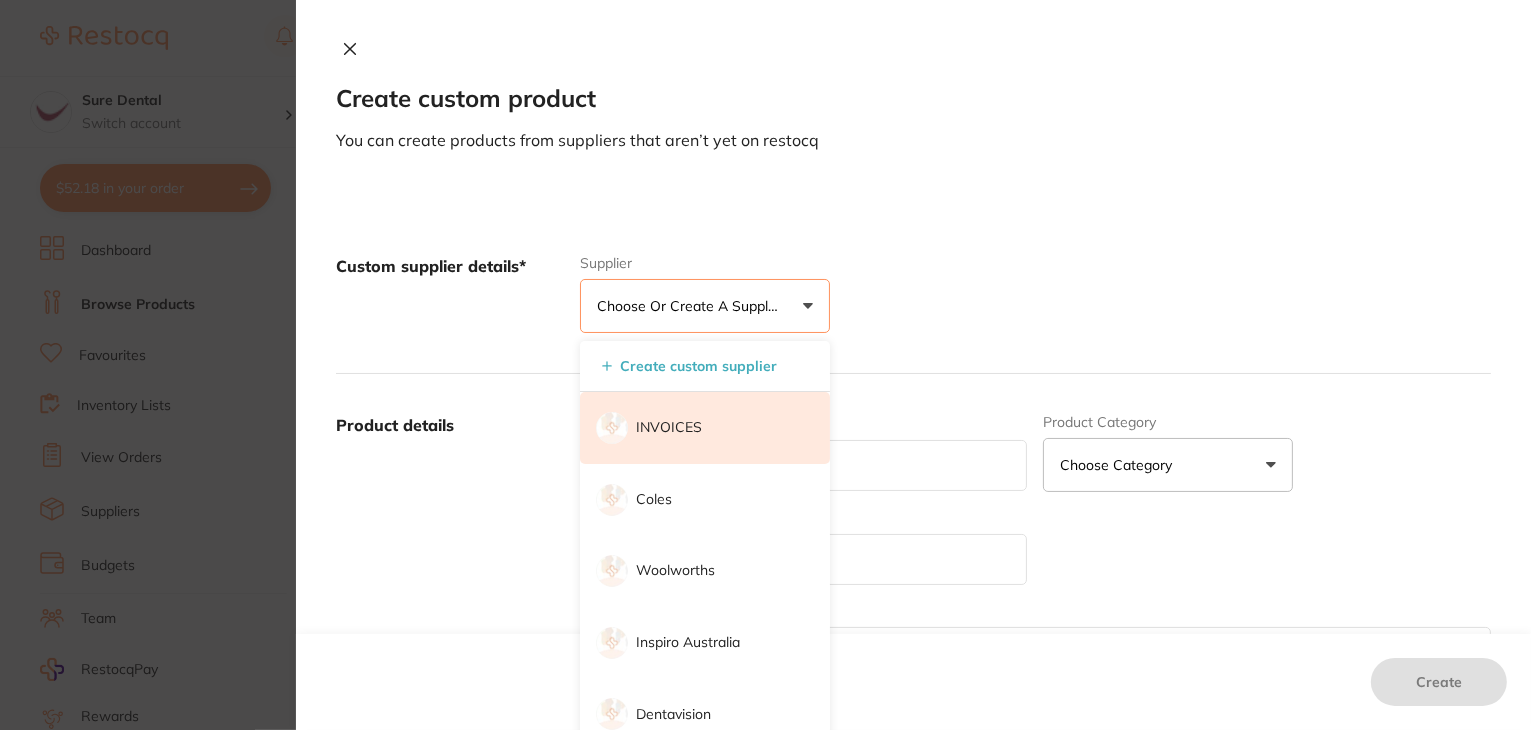 scroll, scrollTop: 0, scrollLeft: 0, axis: both 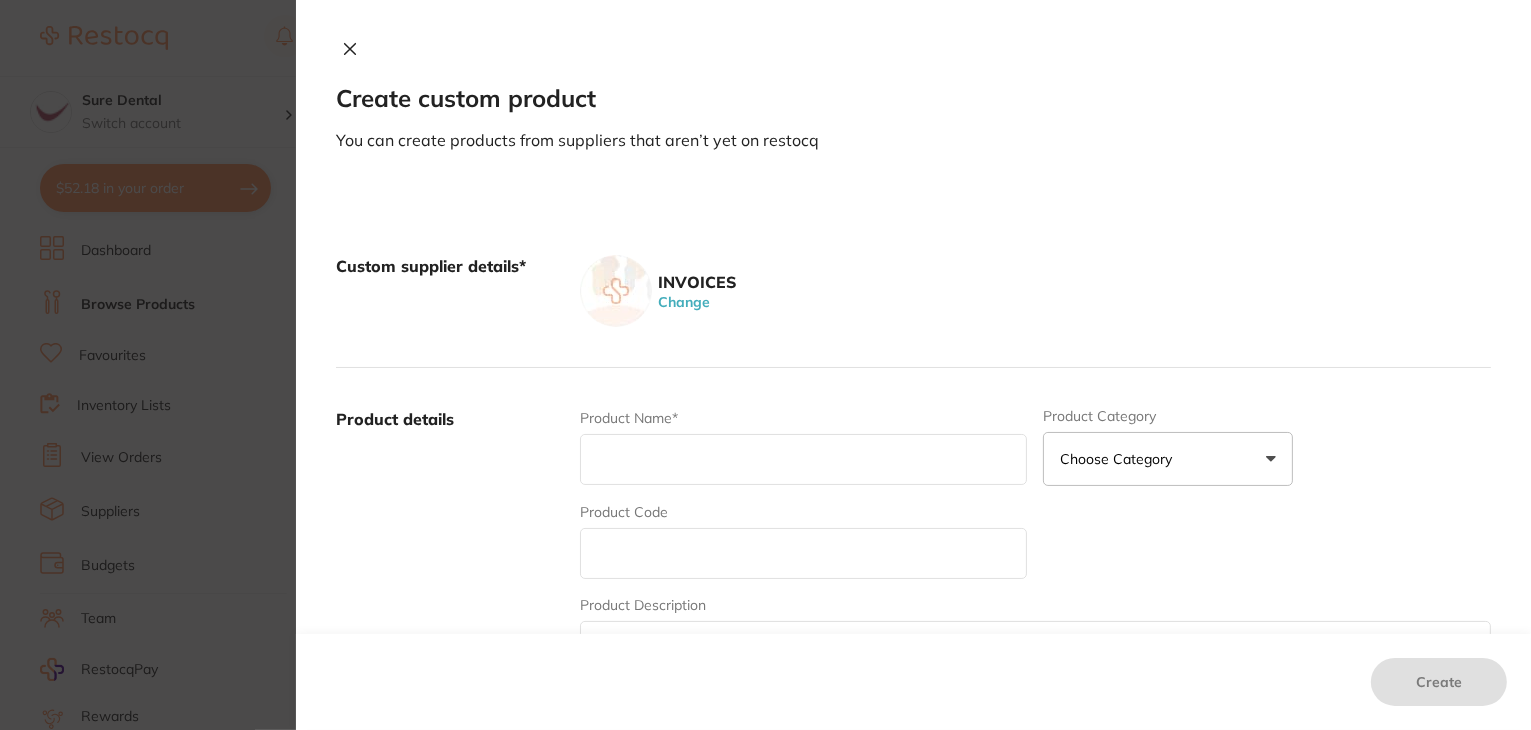 click at bounding box center [804, 459] 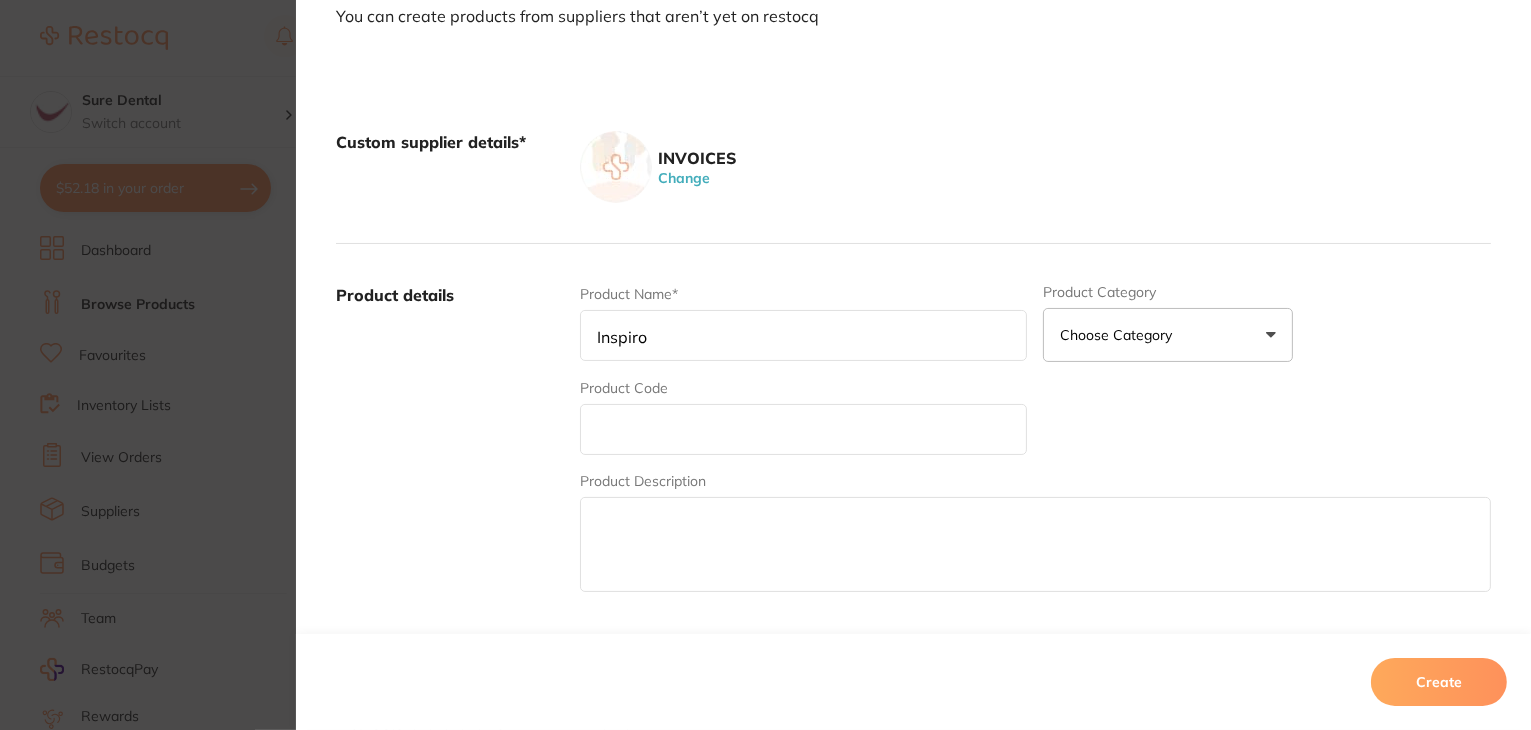 scroll, scrollTop: 400, scrollLeft: 0, axis: vertical 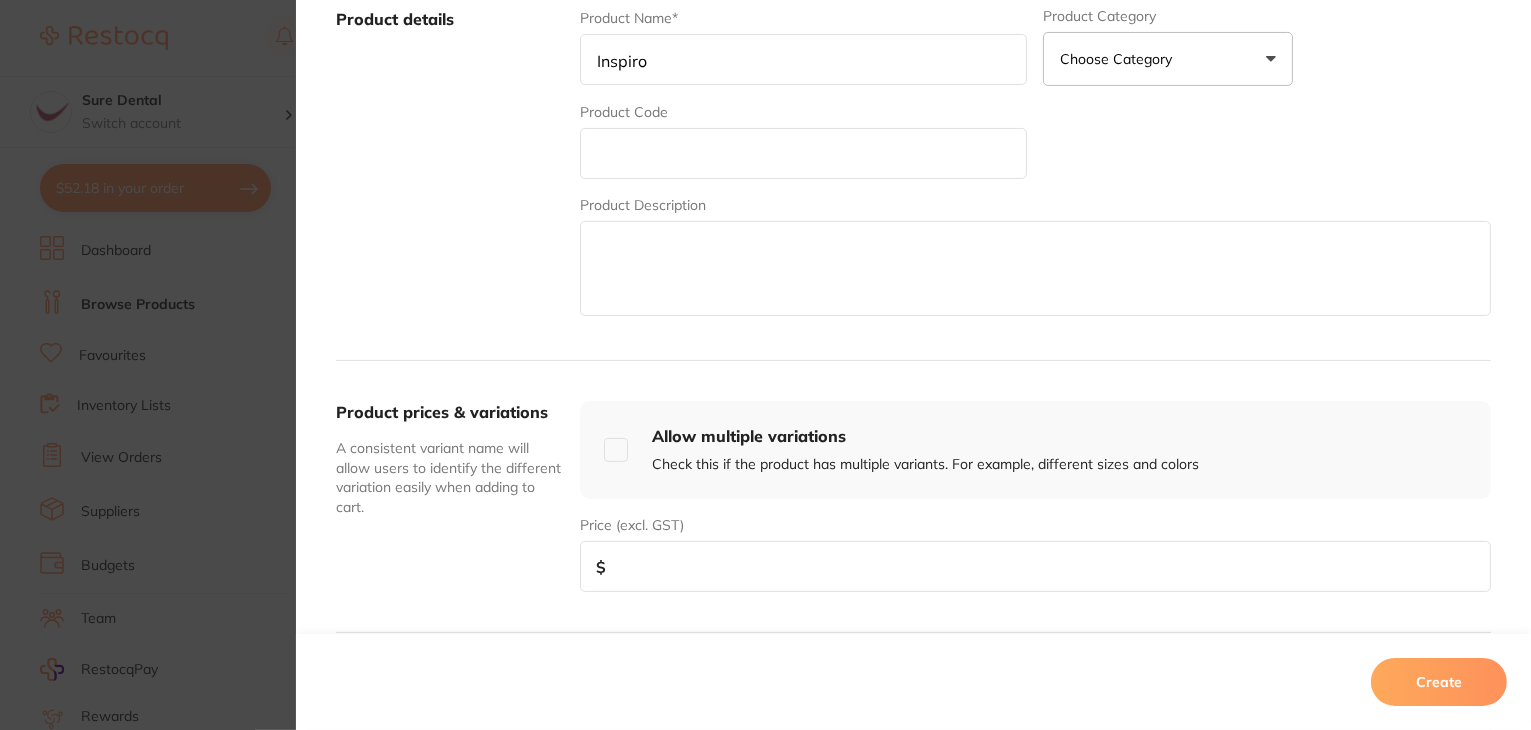 type on "Inspiro" 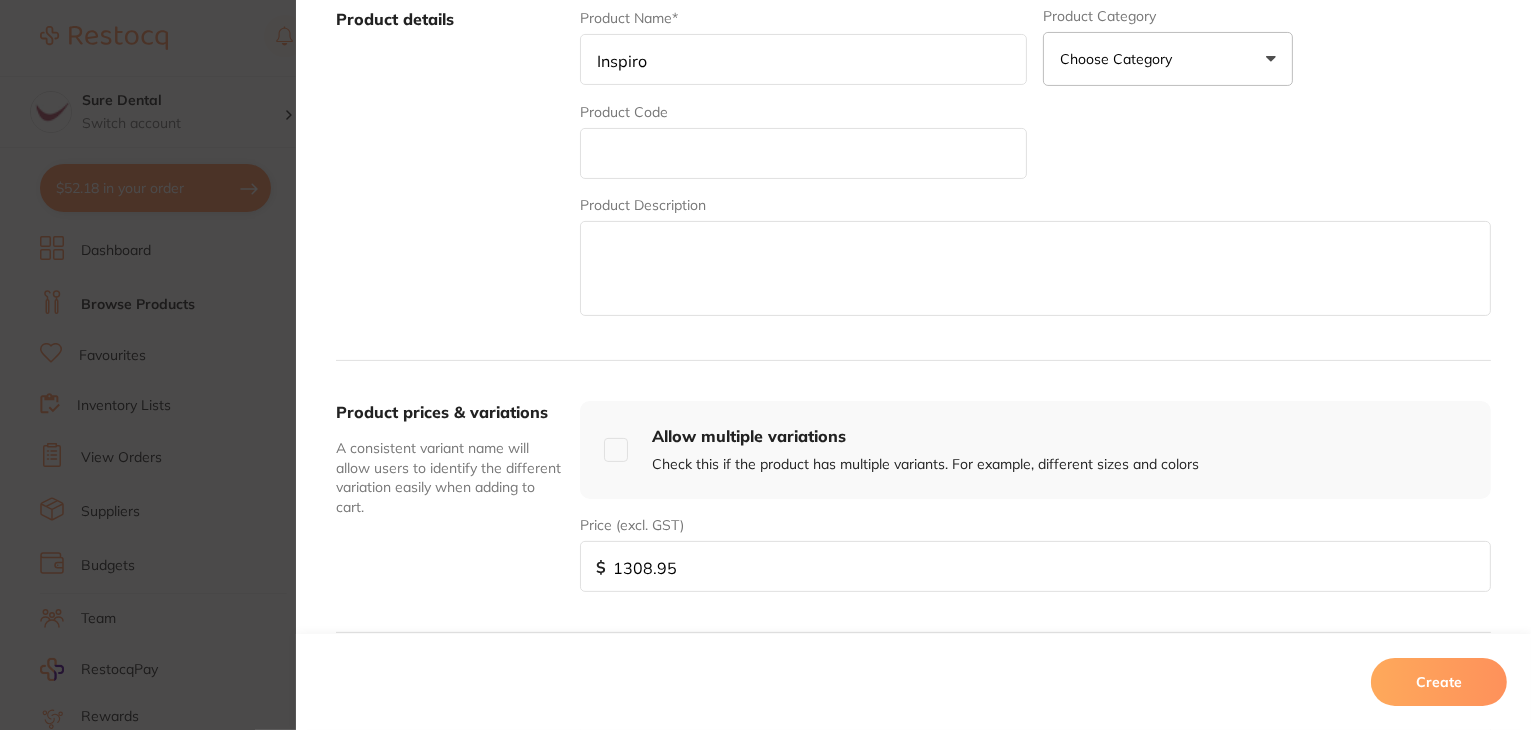 type on "1308.95" 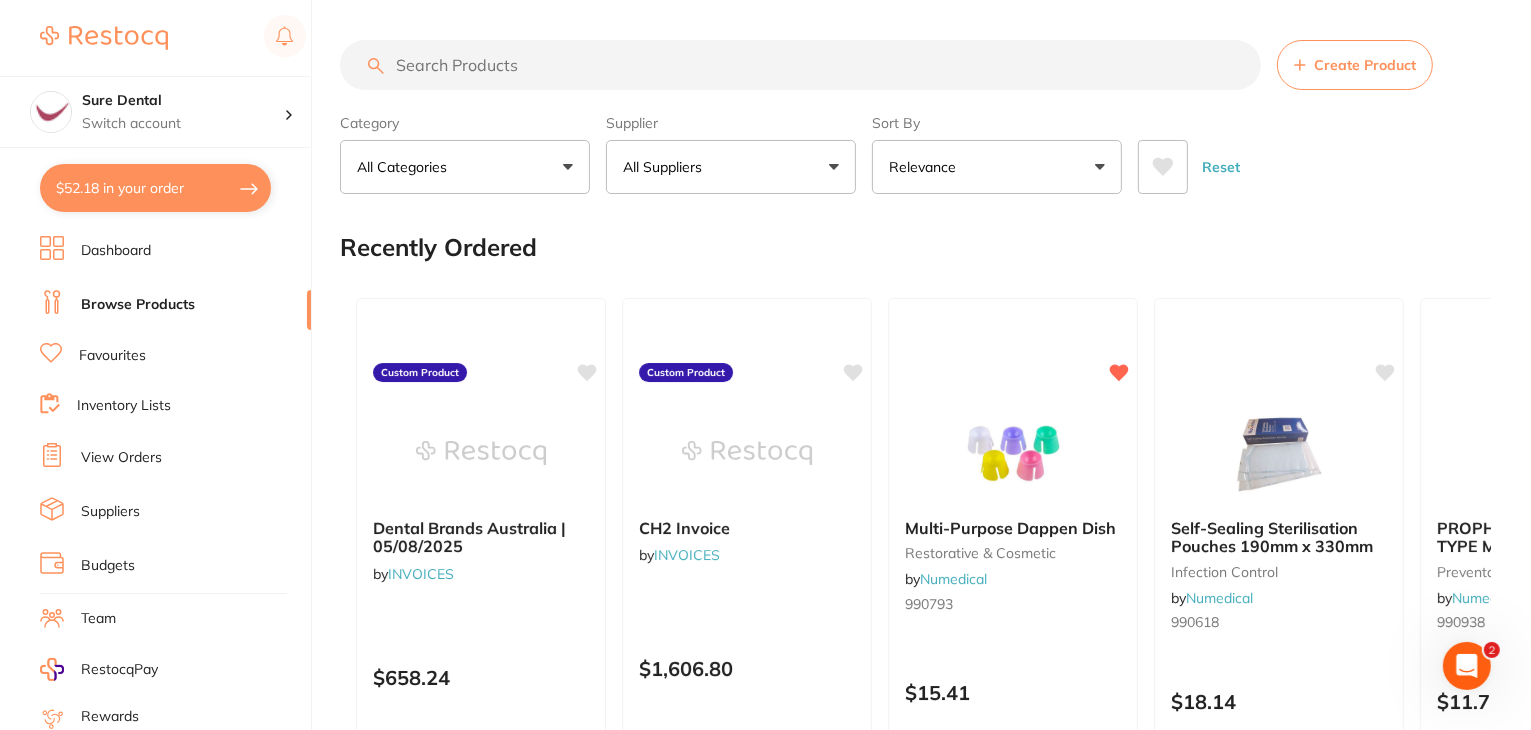 click on "View Orders" at bounding box center [121, 458] 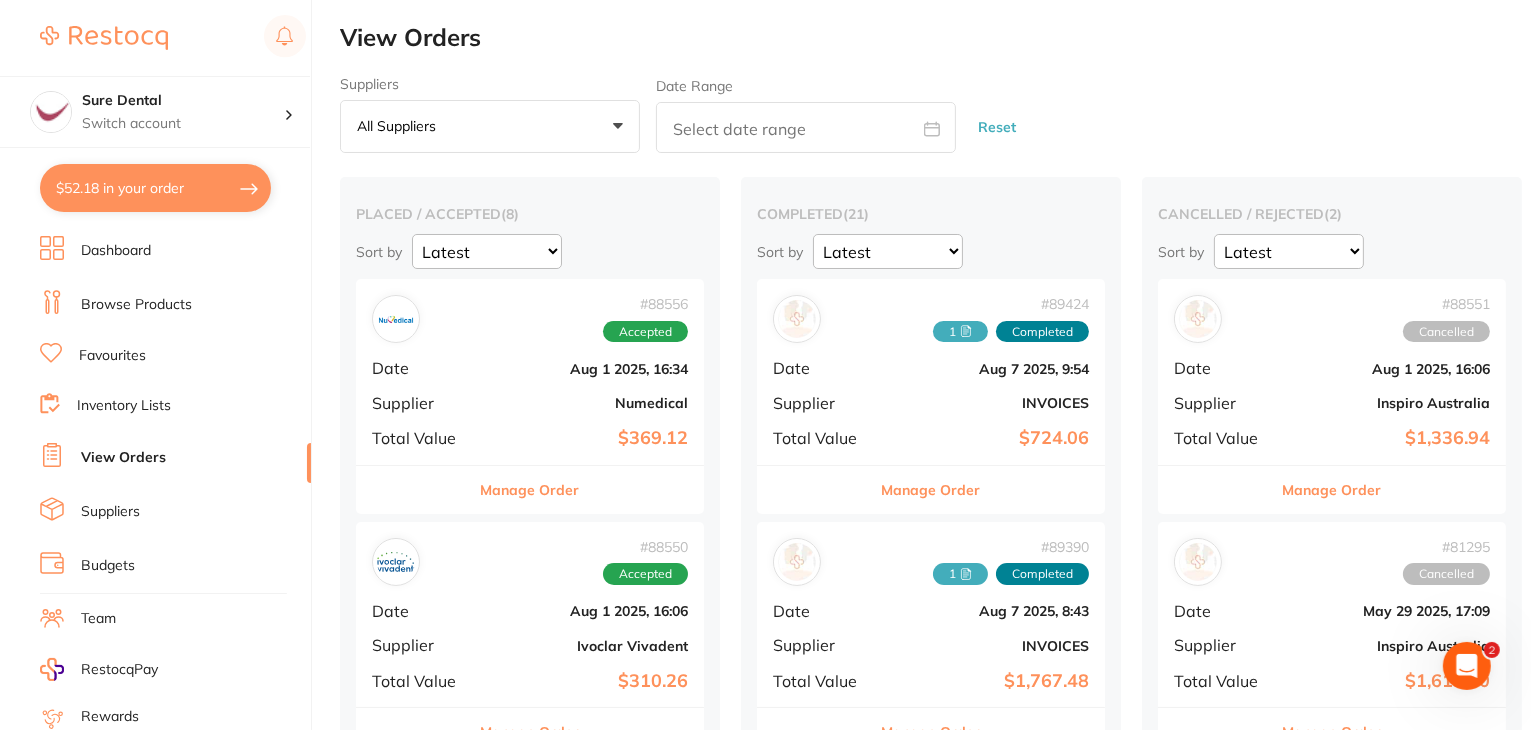 scroll, scrollTop: 0, scrollLeft: 0, axis: both 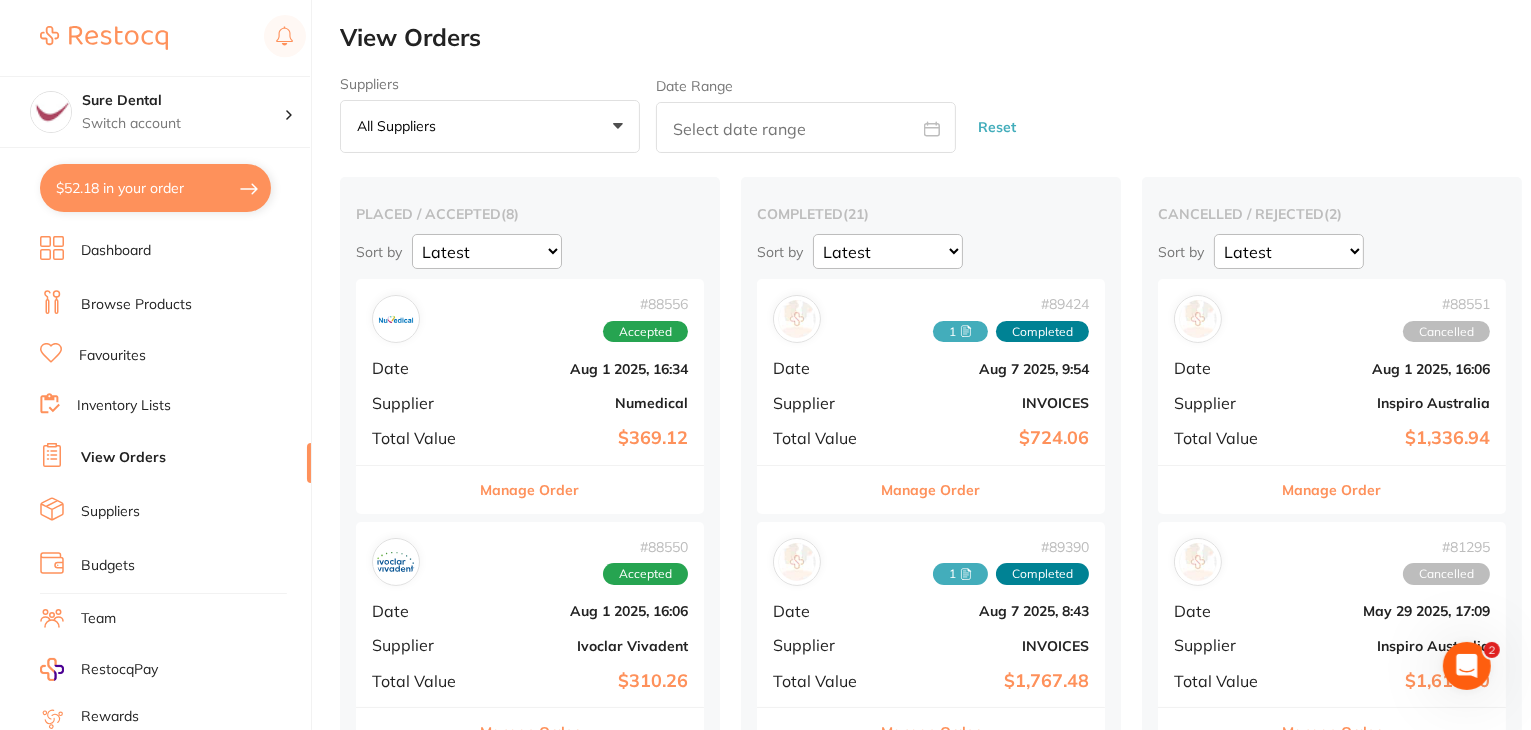 click on "Dashboard" at bounding box center (116, 251) 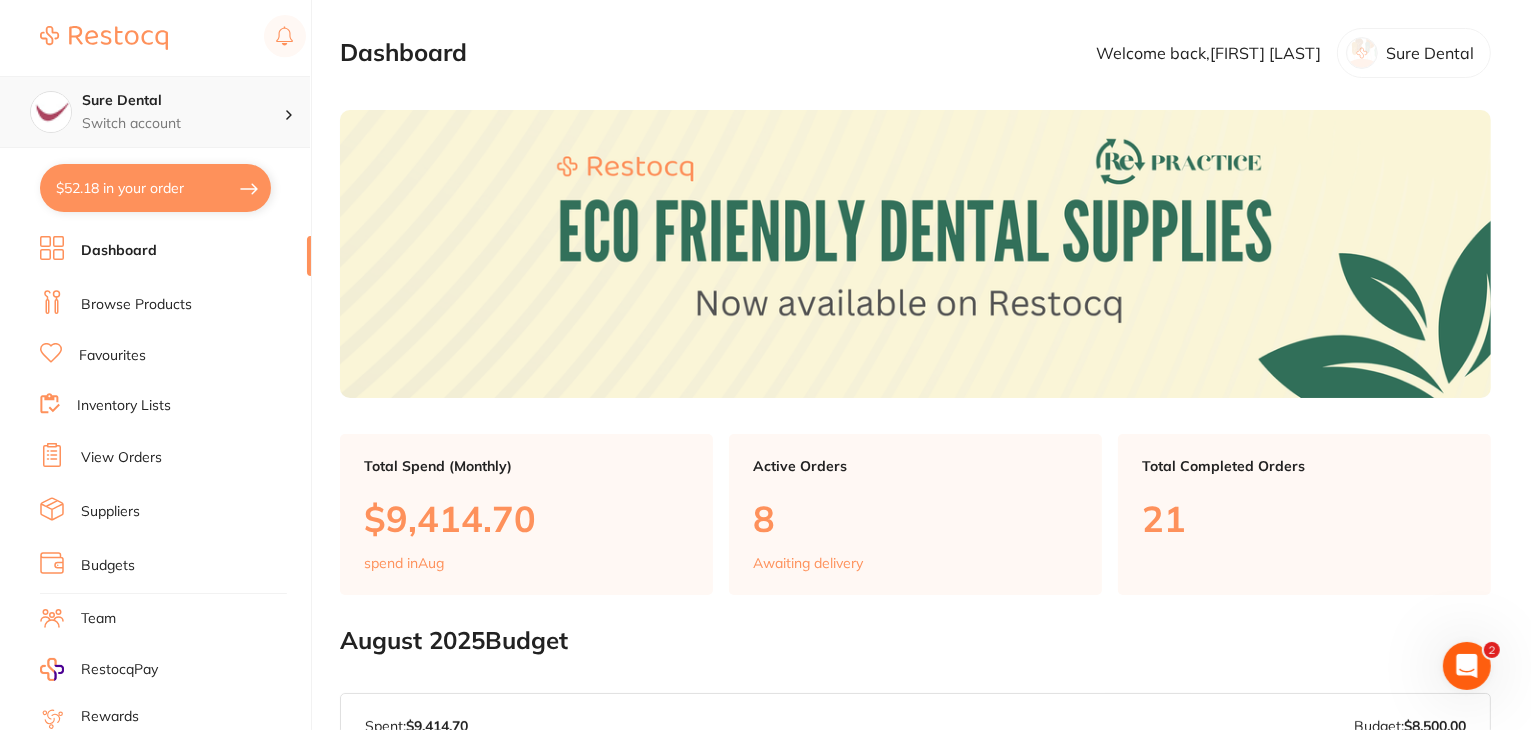 scroll, scrollTop: 0, scrollLeft: 0, axis: both 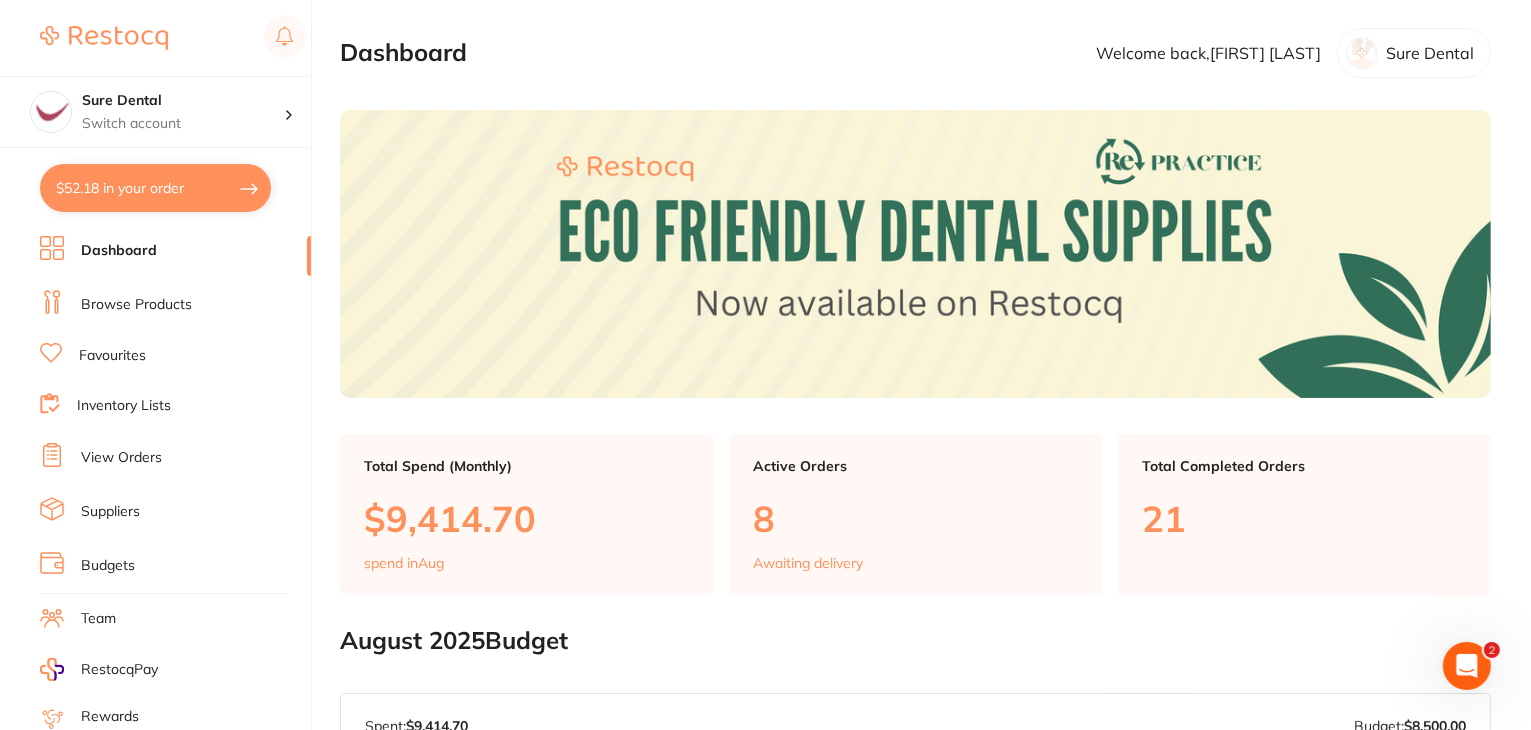 click on "Browse Products" at bounding box center (136, 305) 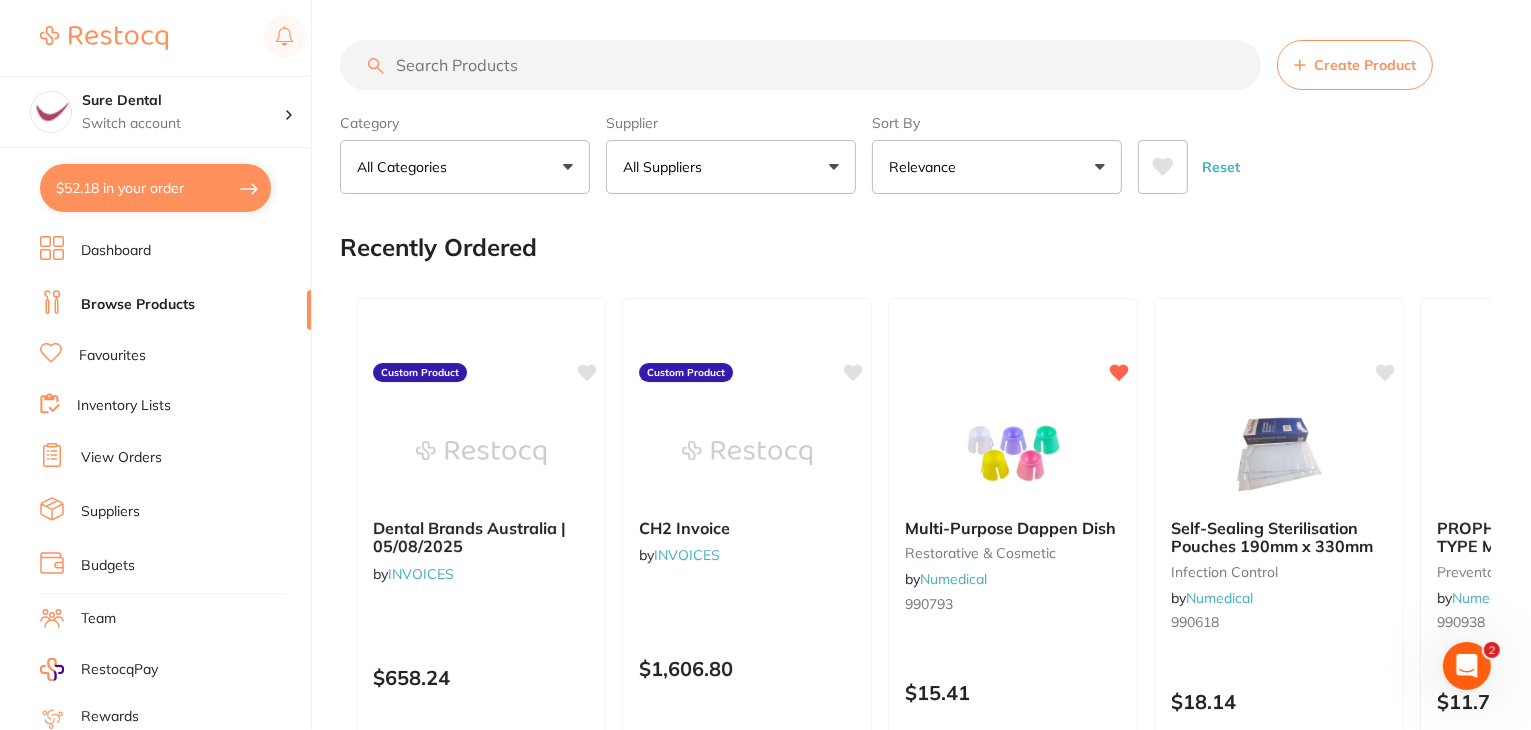 click on "All Suppliers" at bounding box center [731, 167] 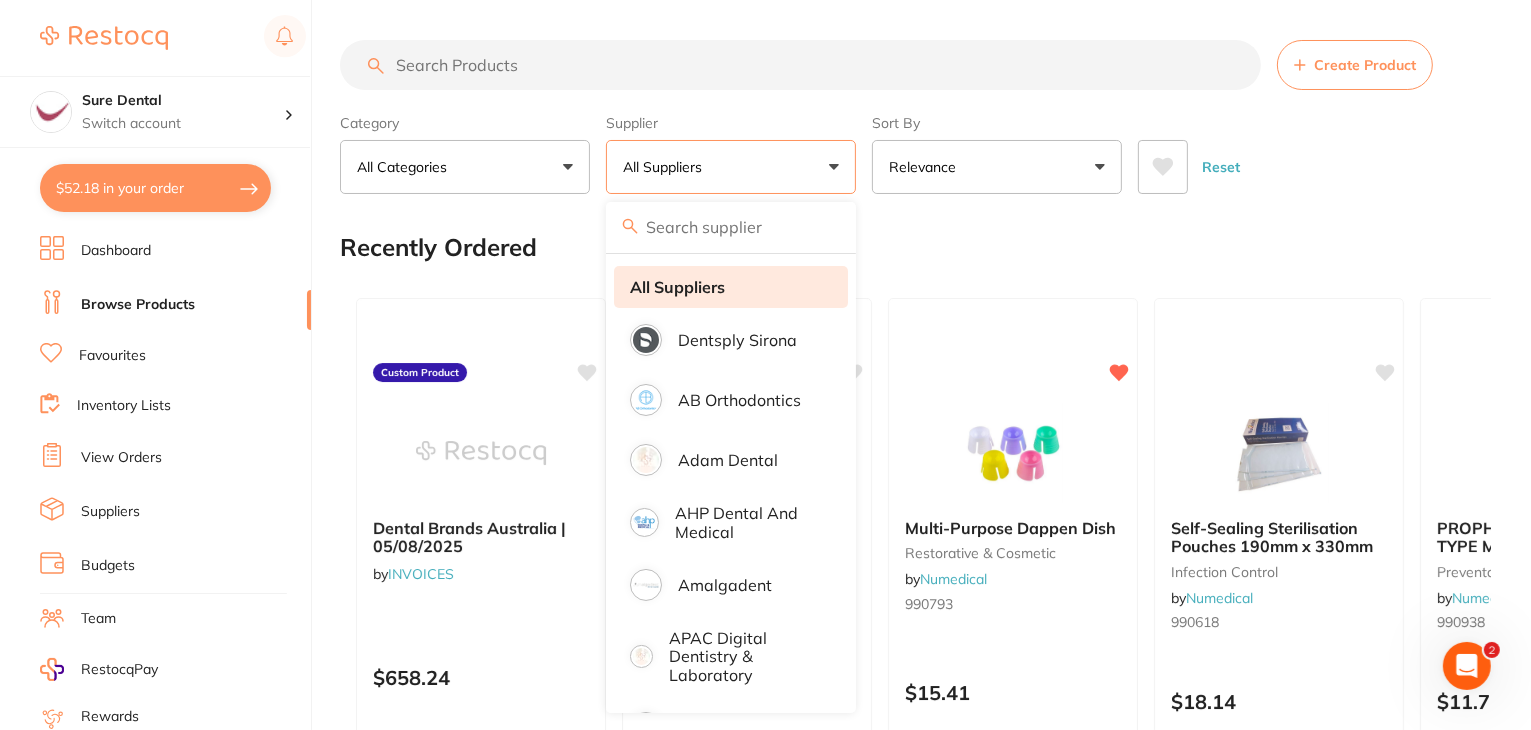 scroll, scrollTop: 0, scrollLeft: 0, axis: both 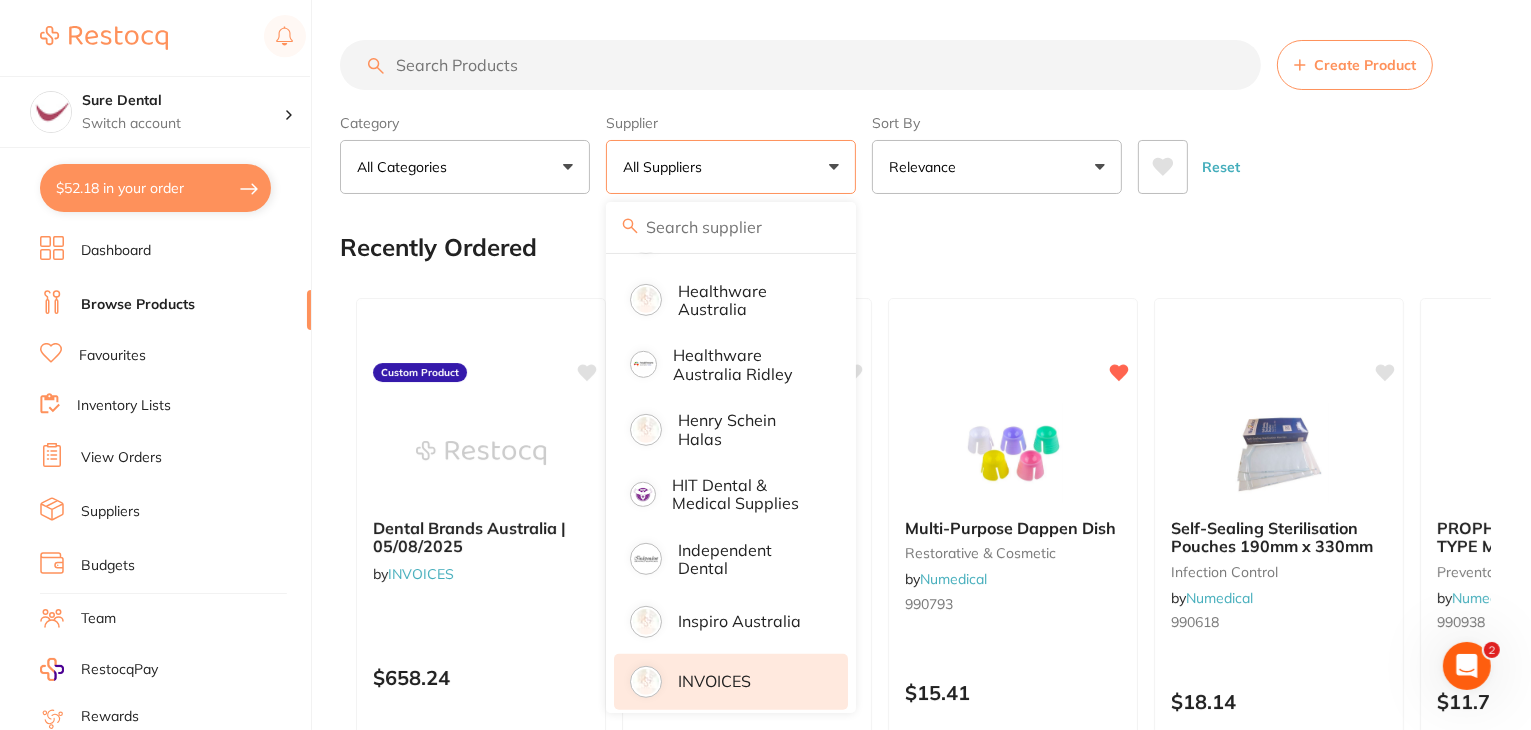 click on "INVOICES" at bounding box center (714, 681) 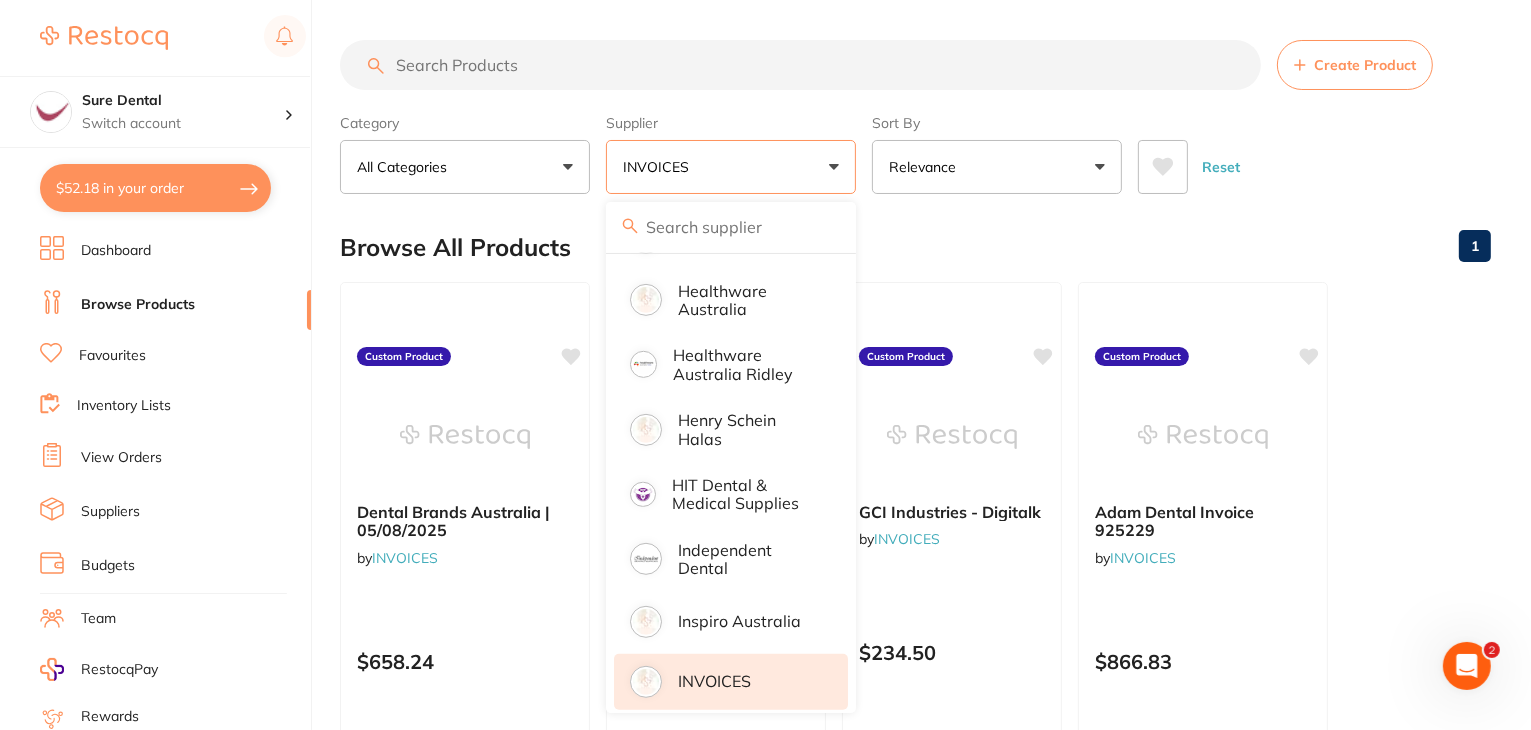 scroll, scrollTop: 0, scrollLeft: 0, axis: both 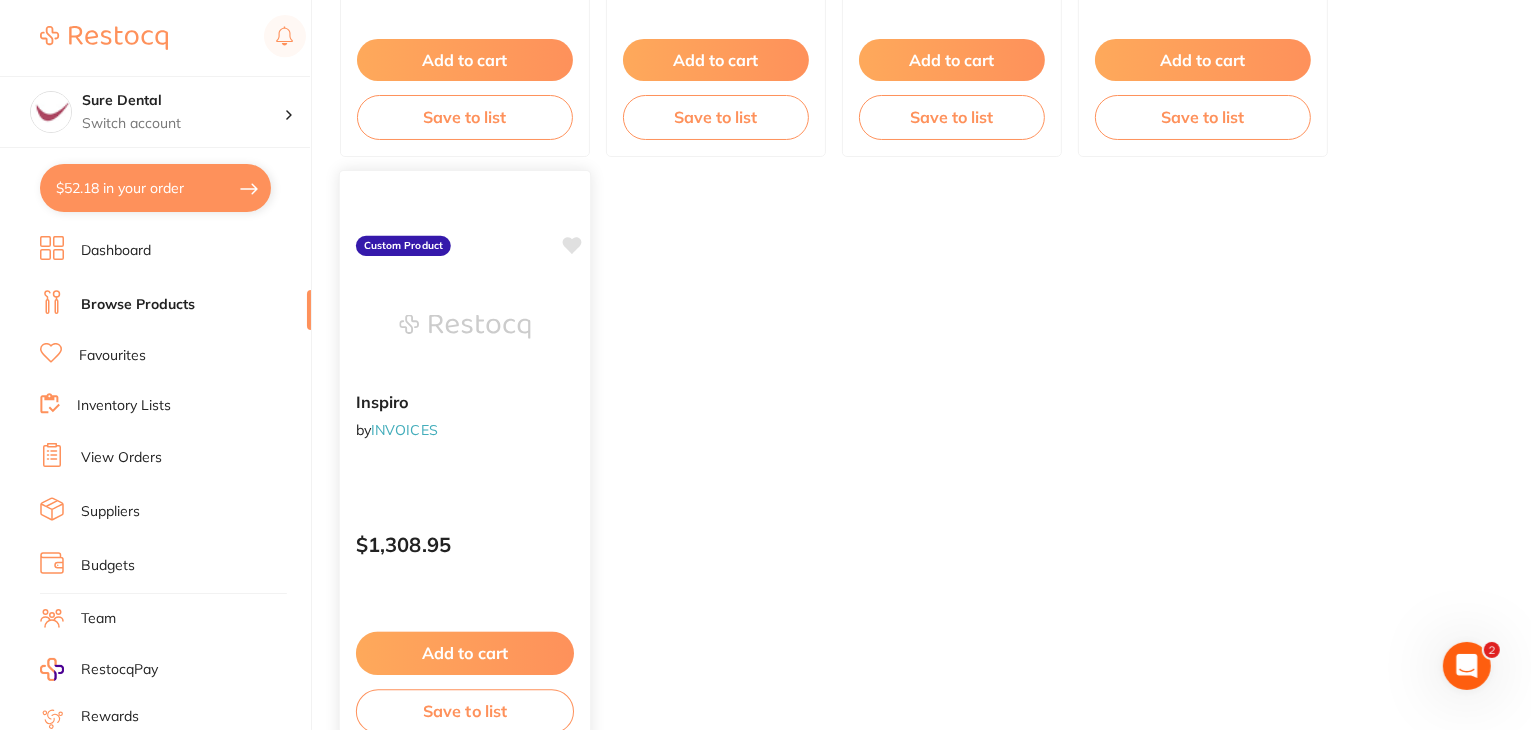 click on "Inspiro   by  INVOICES" at bounding box center (465, 420) 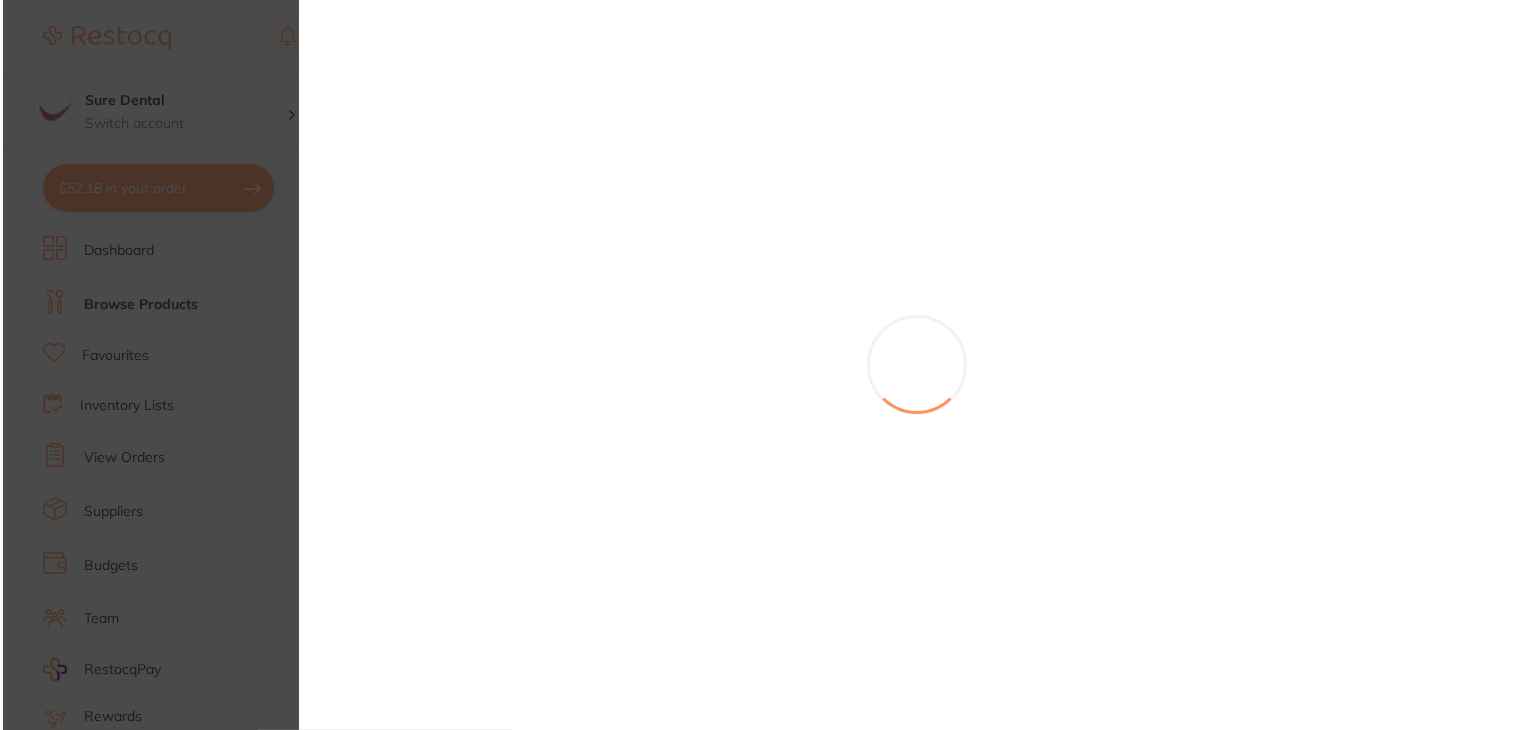 scroll, scrollTop: 0, scrollLeft: 0, axis: both 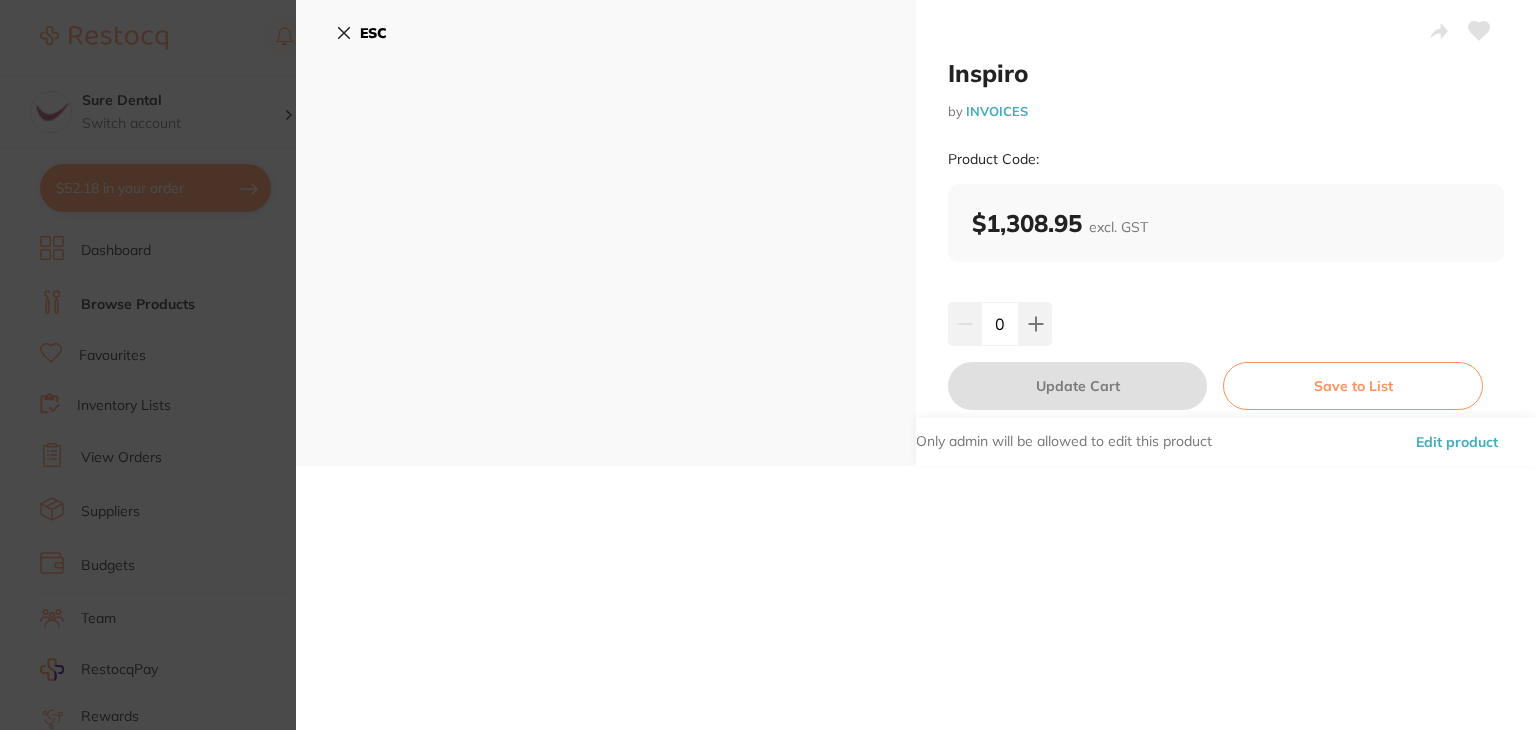 click on "Edit product" at bounding box center (1457, 442) 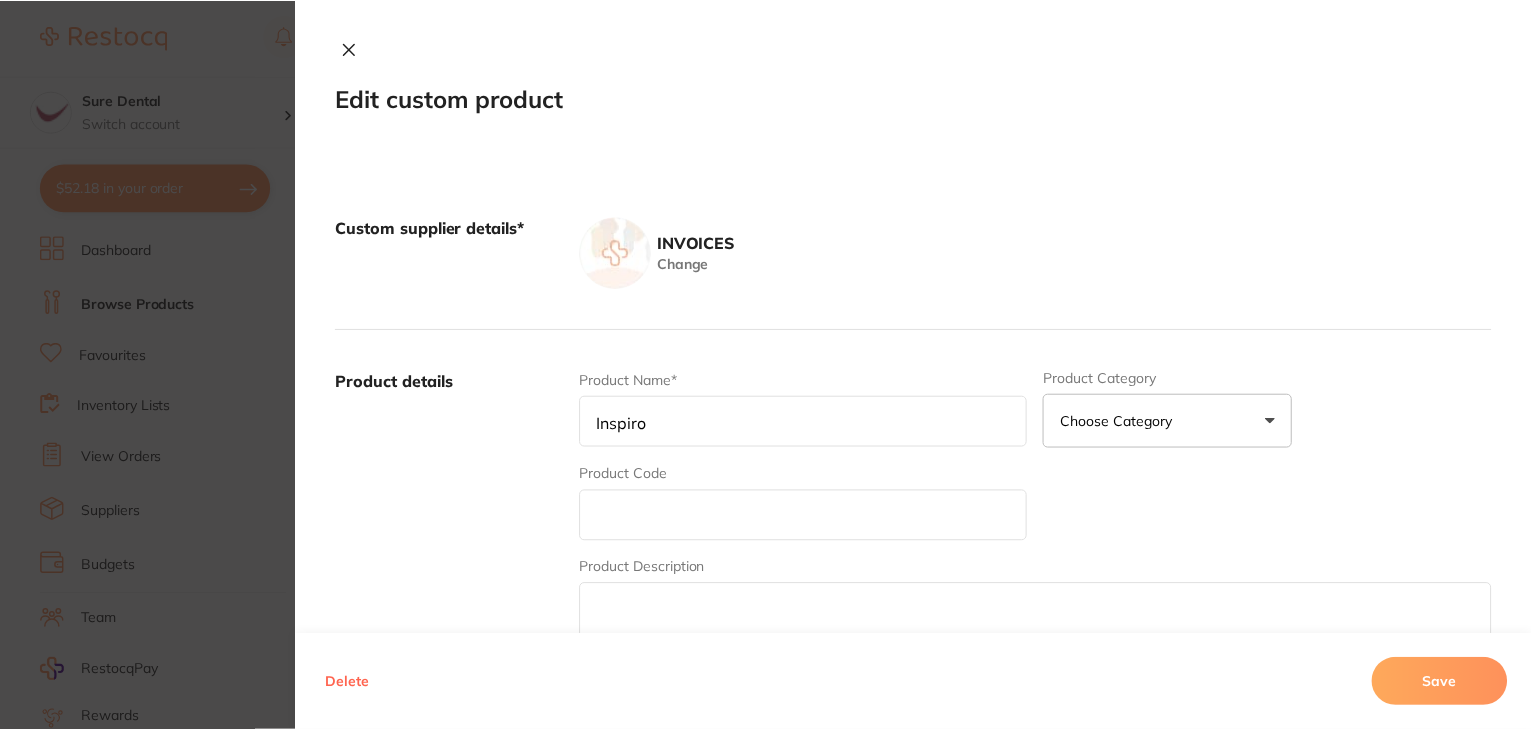 scroll, scrollTop: 700, scrollLeft: 0, axis: vertical 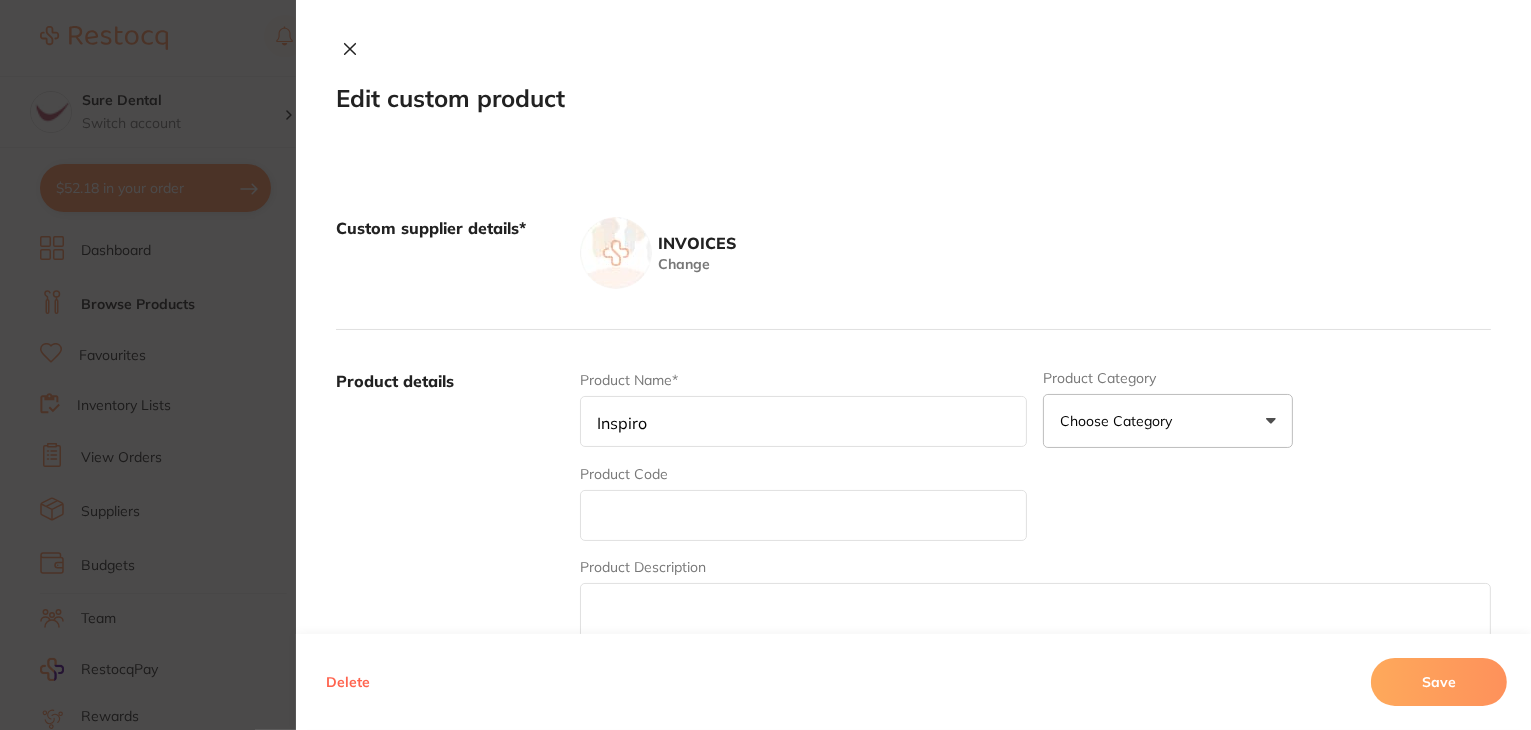 click on "Inspiro" at bounding box center (804, 421) 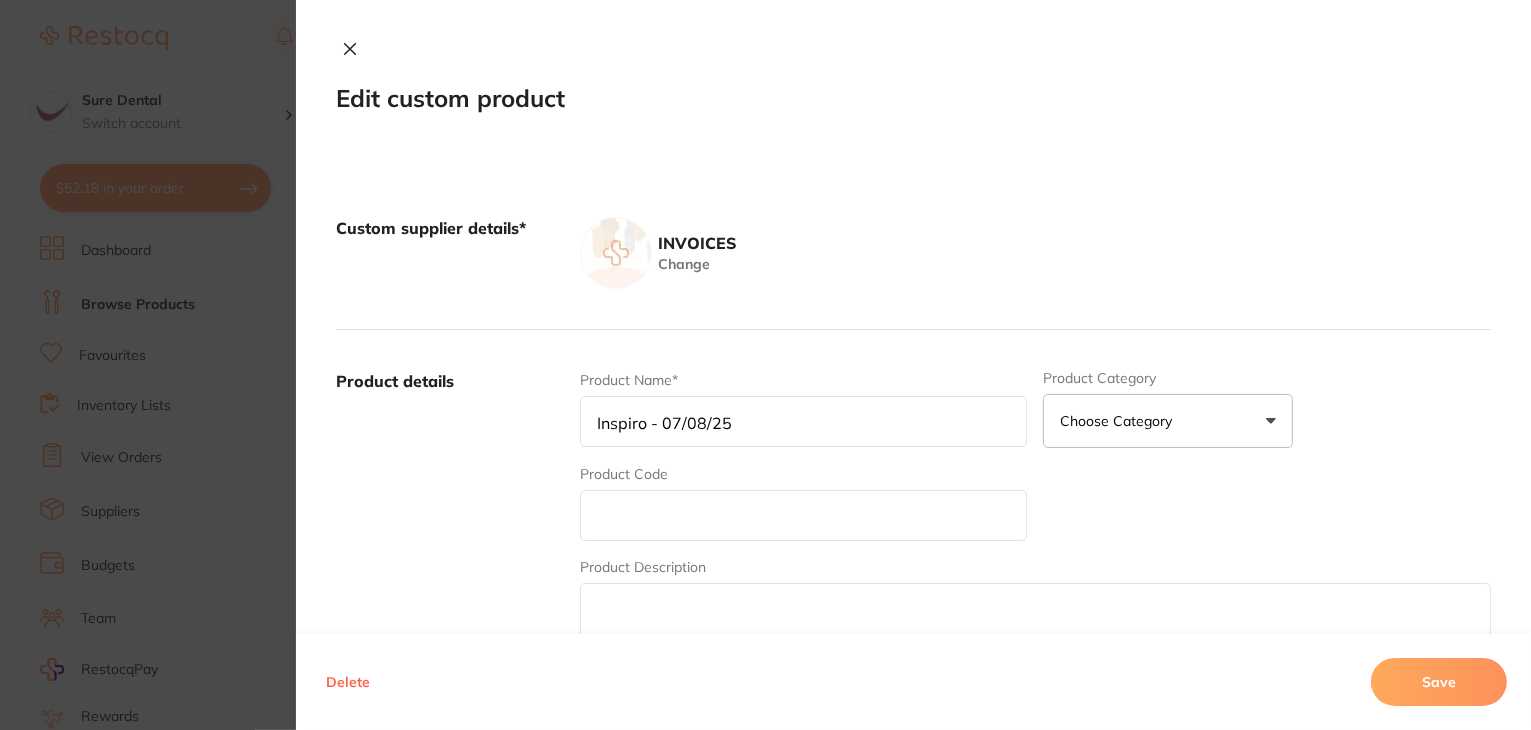 scroll, scrollTop: 300, scrollLeft: 0, axis: vertical 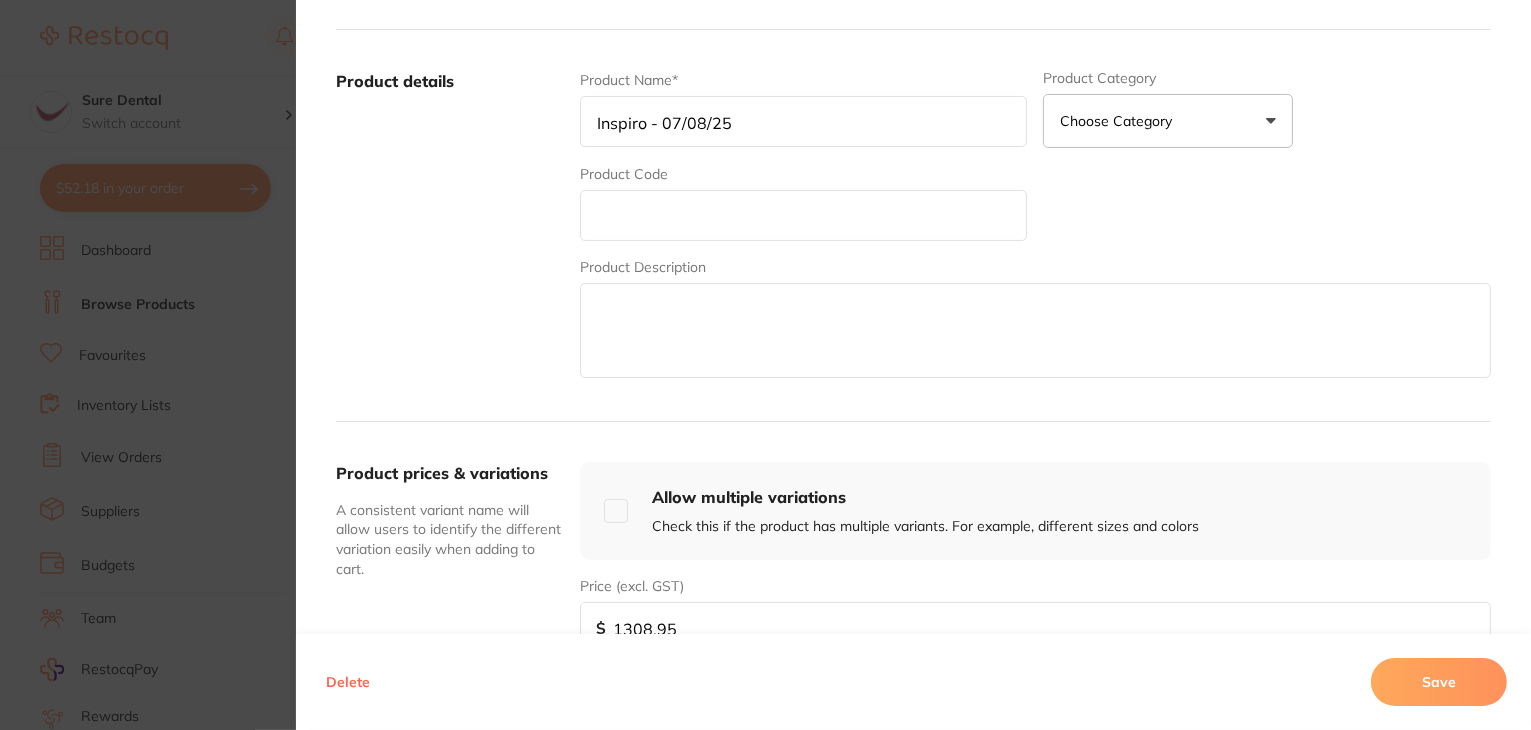 type on "Inspiro - 07/08/25" 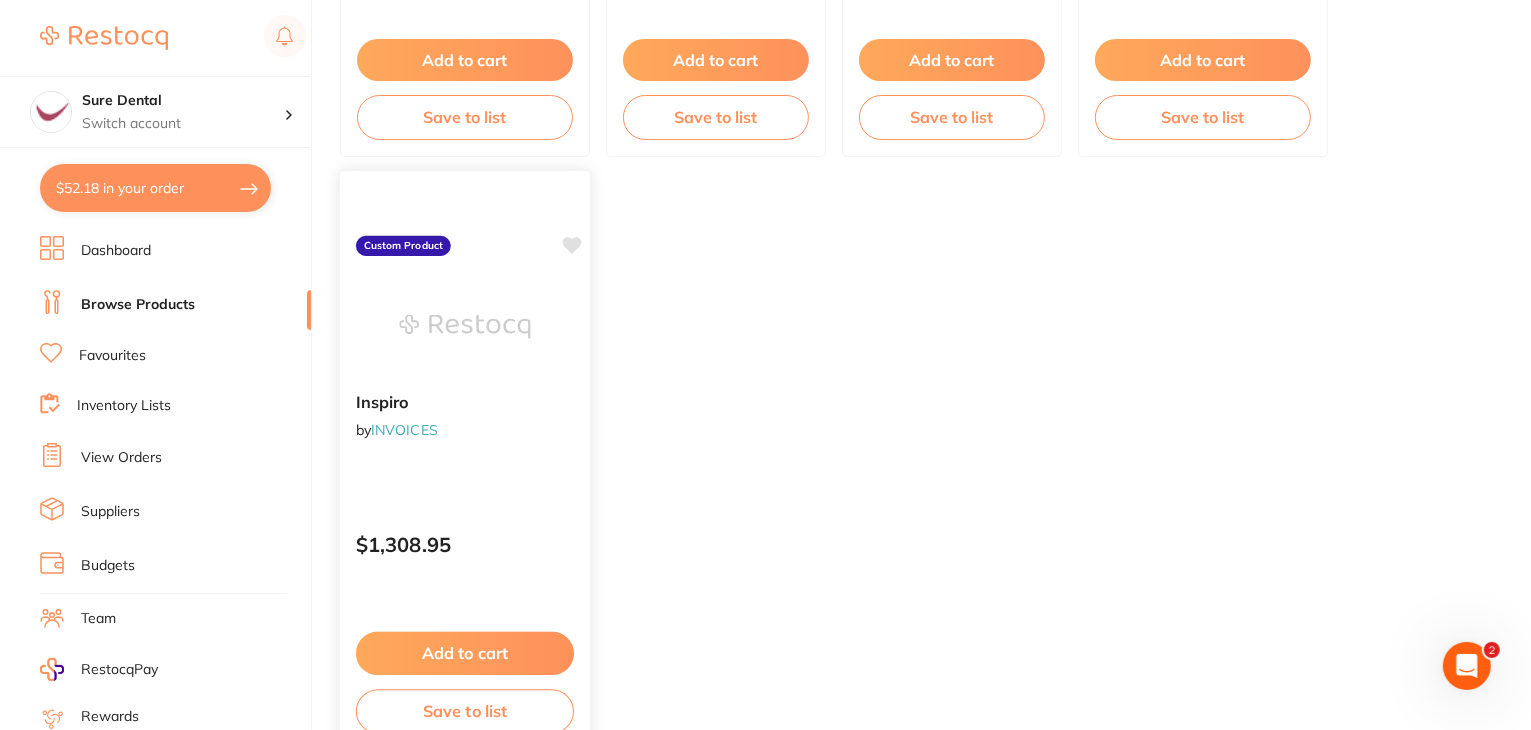 click on "$1,308.95" at bounding box center [465, 539] 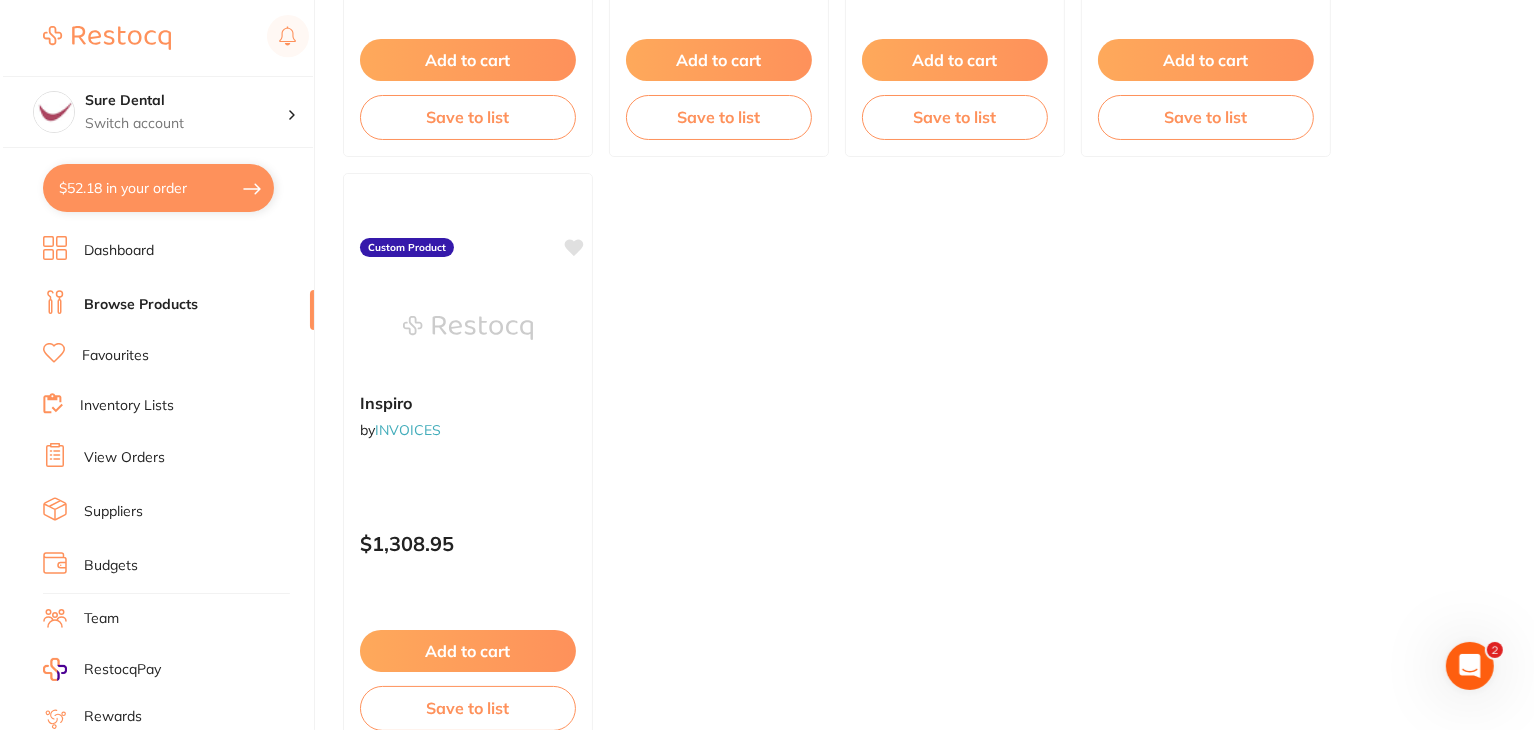 scroll, scrollTop: 0, scrollLeft: 0, axis: both 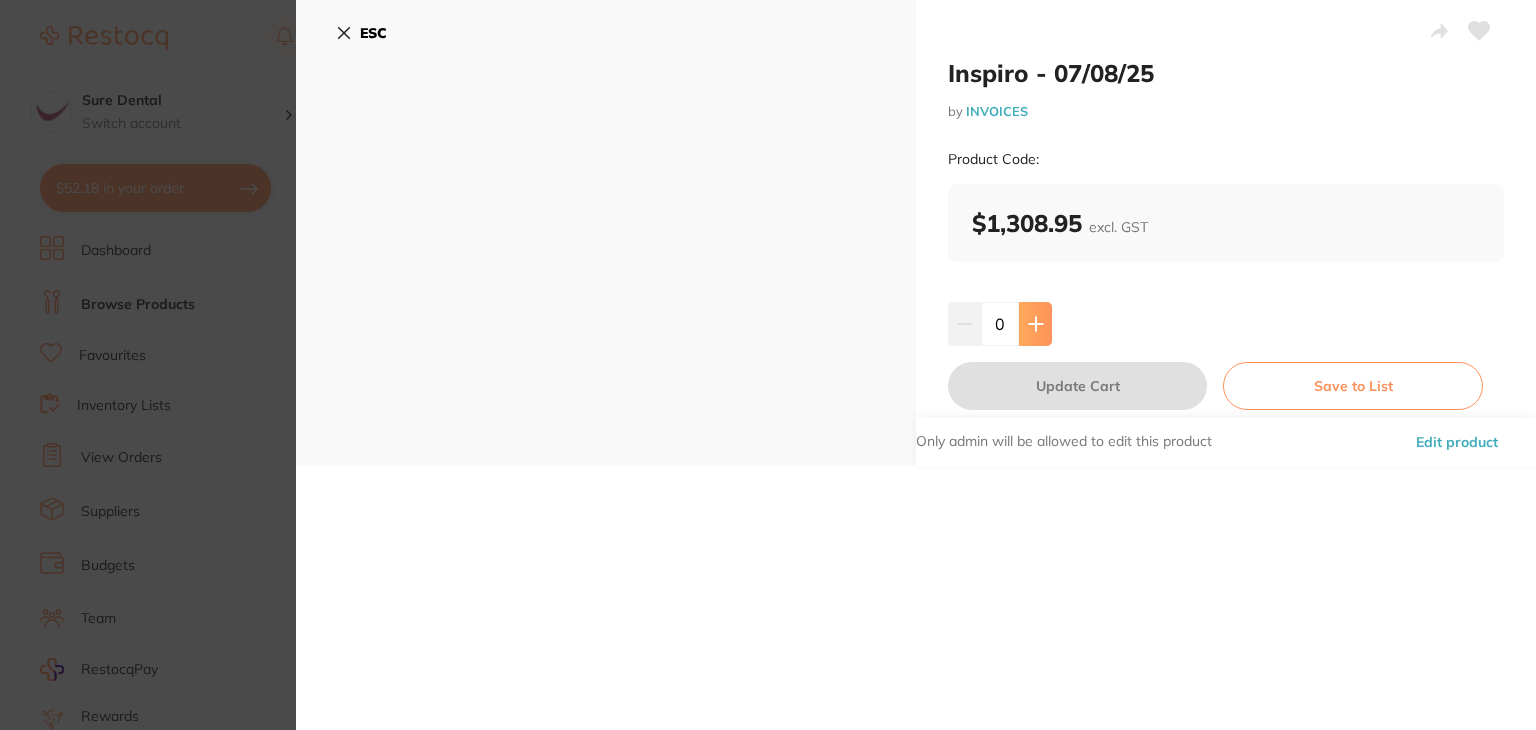 click 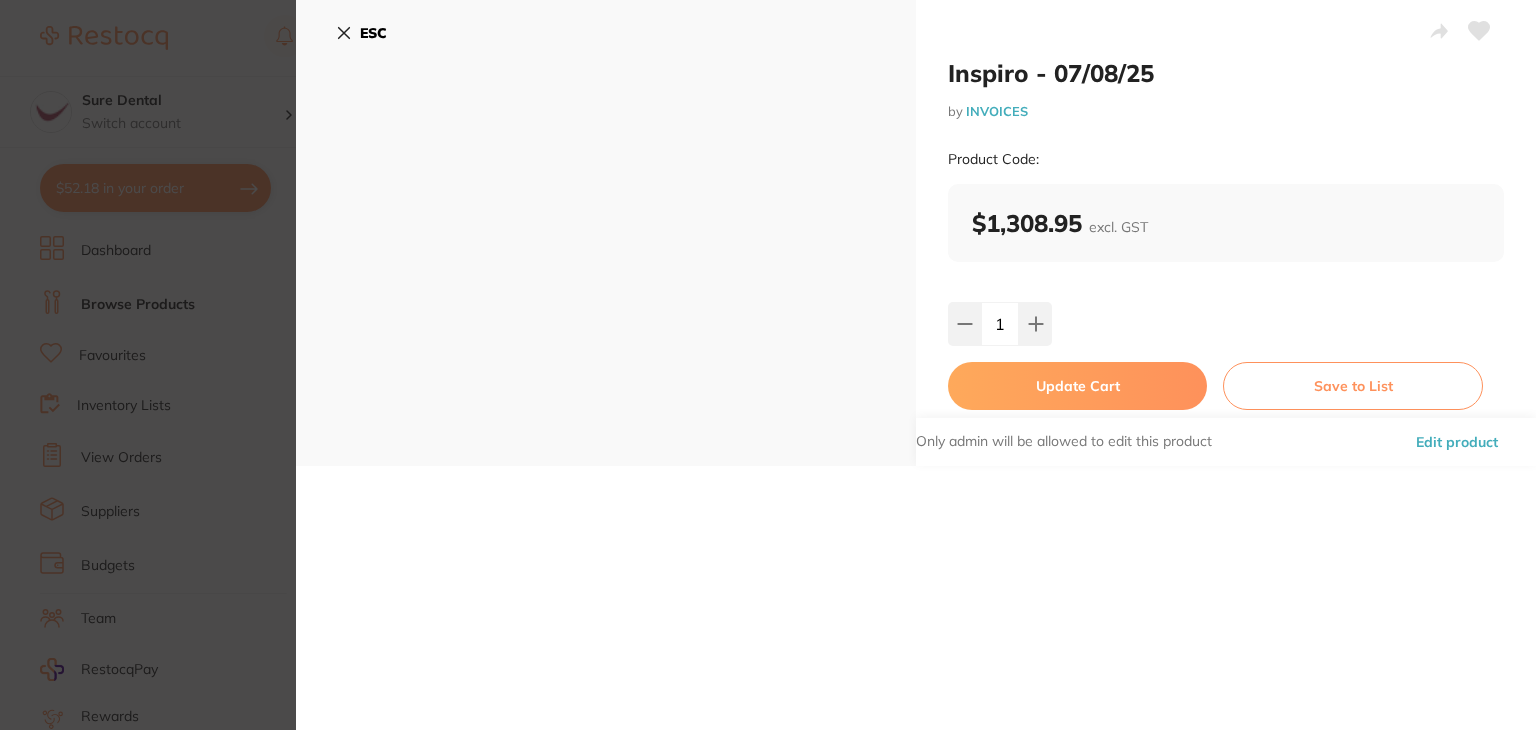 click on "Update Cart" at bounding box center (1077, 386) 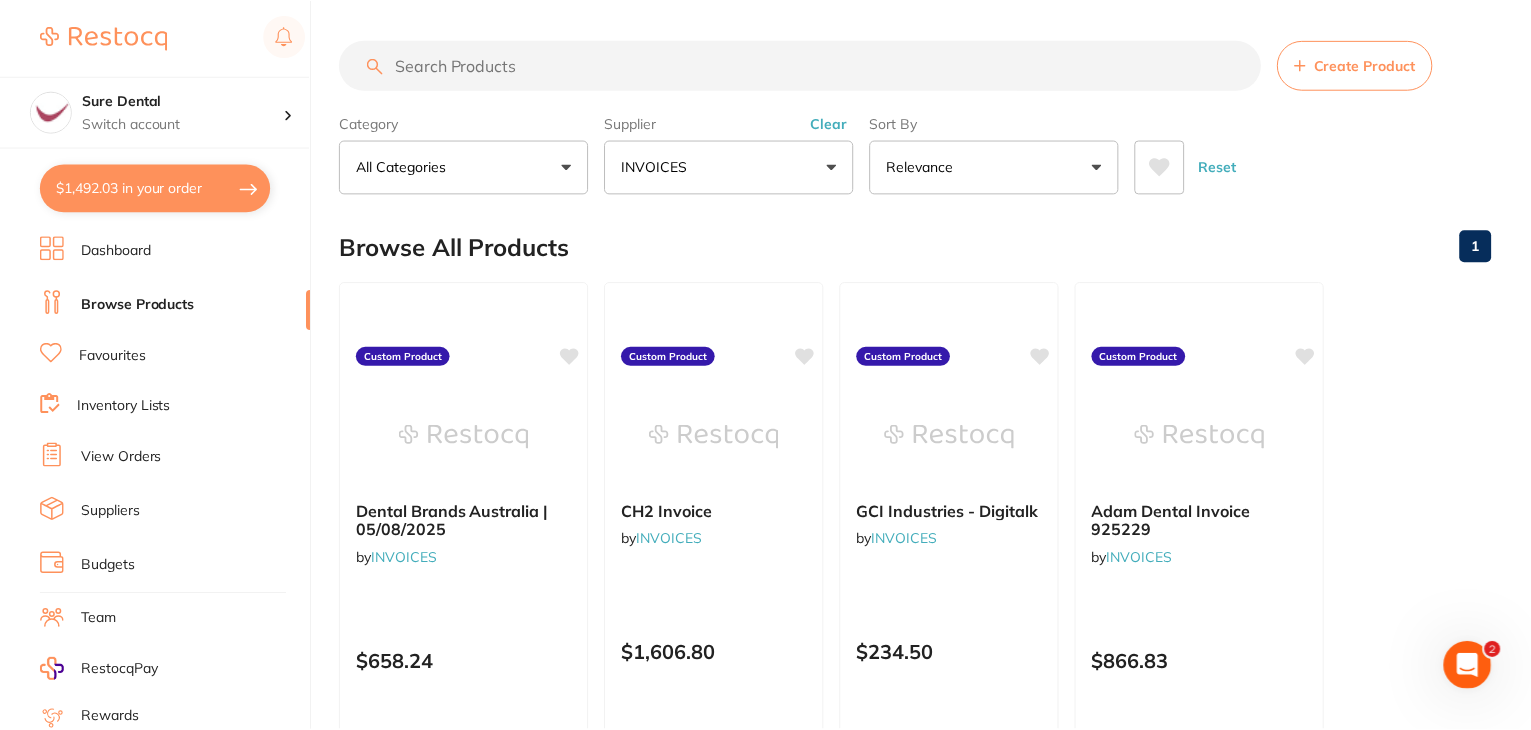 scroll, scrollTop: 700, scrollLeft: 0, axis: vertical 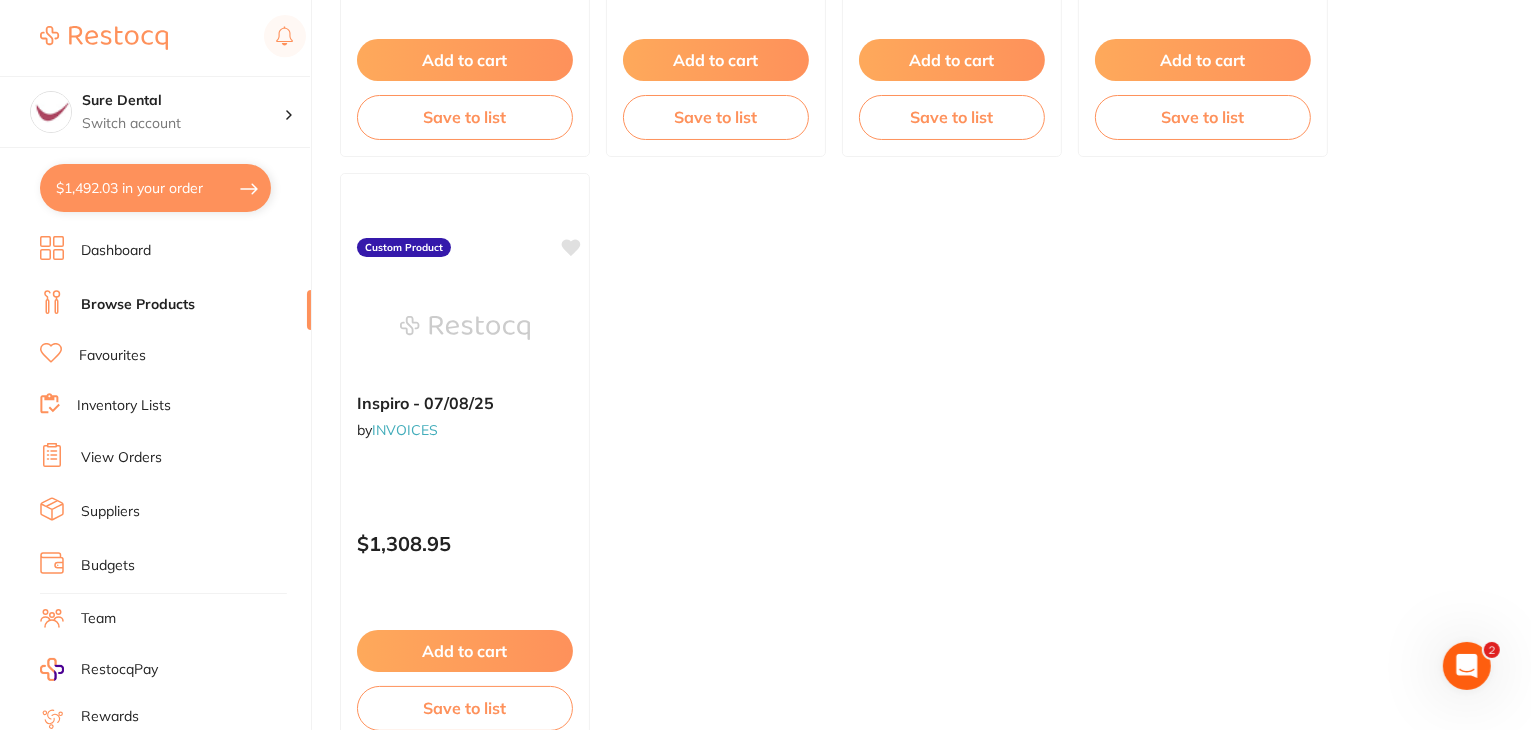 click on "Browse Products" at bounding box center [138, 305] 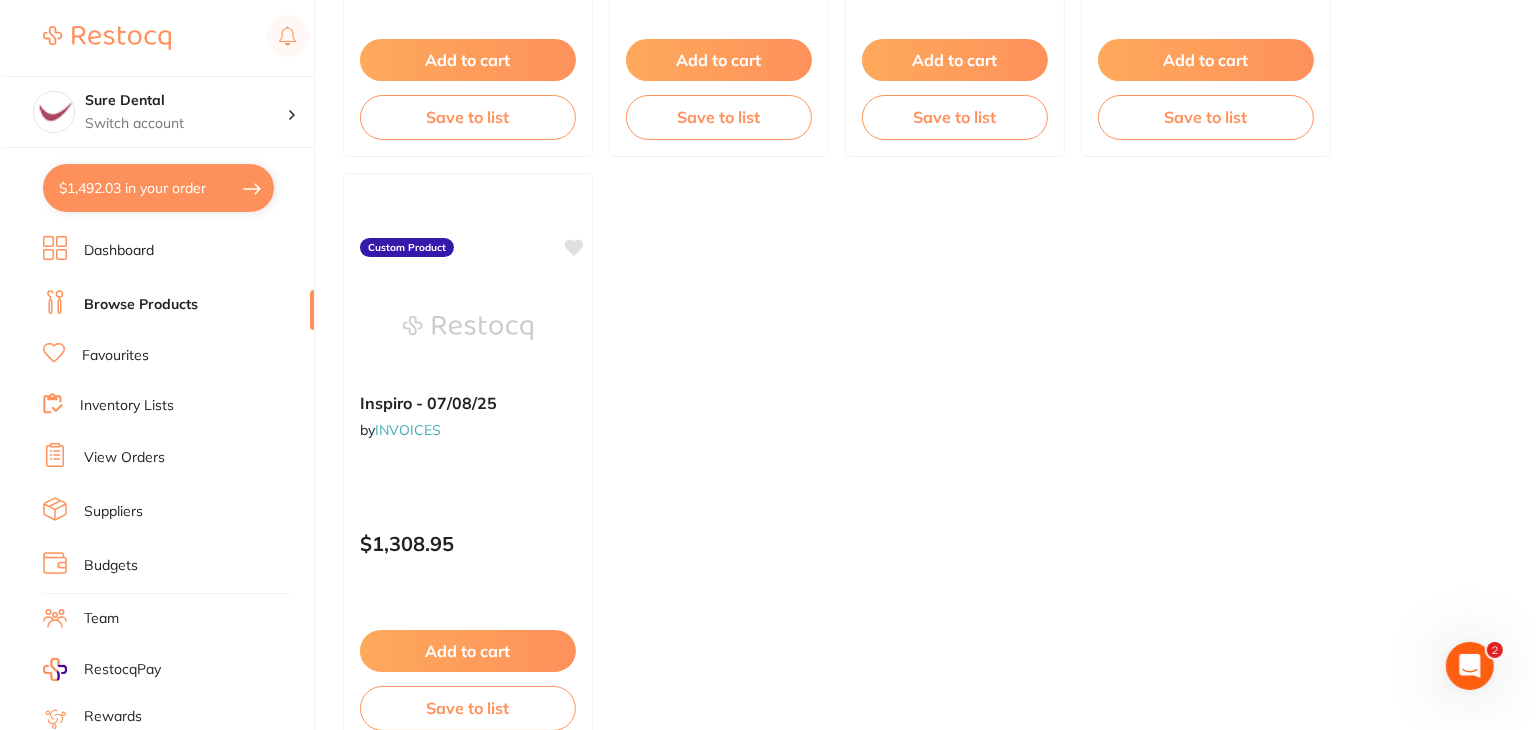 scroll, scrollTop: 0, scrollLeft: 0, axis: both 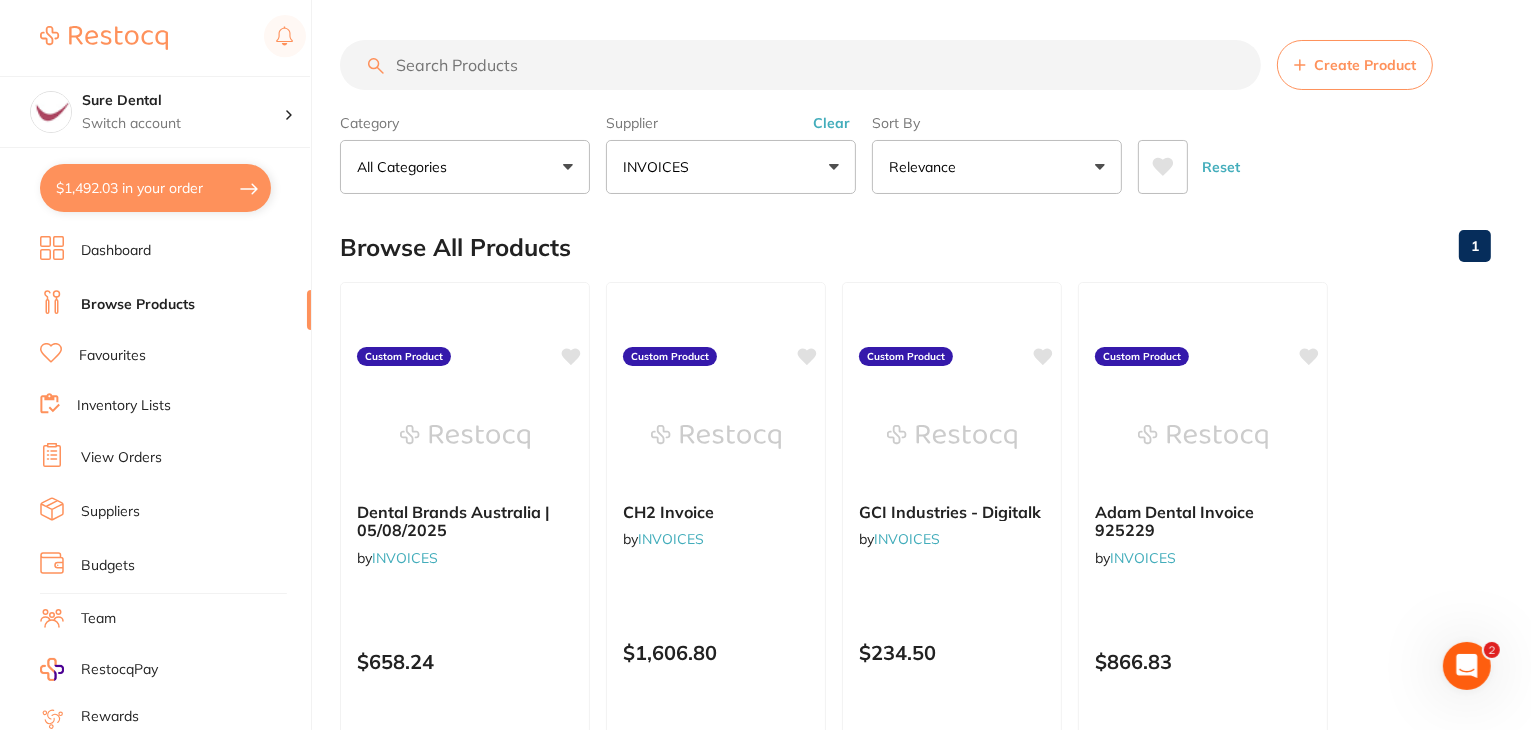 click on "$1,492.03   in your order" at bounding box center (155, 188) 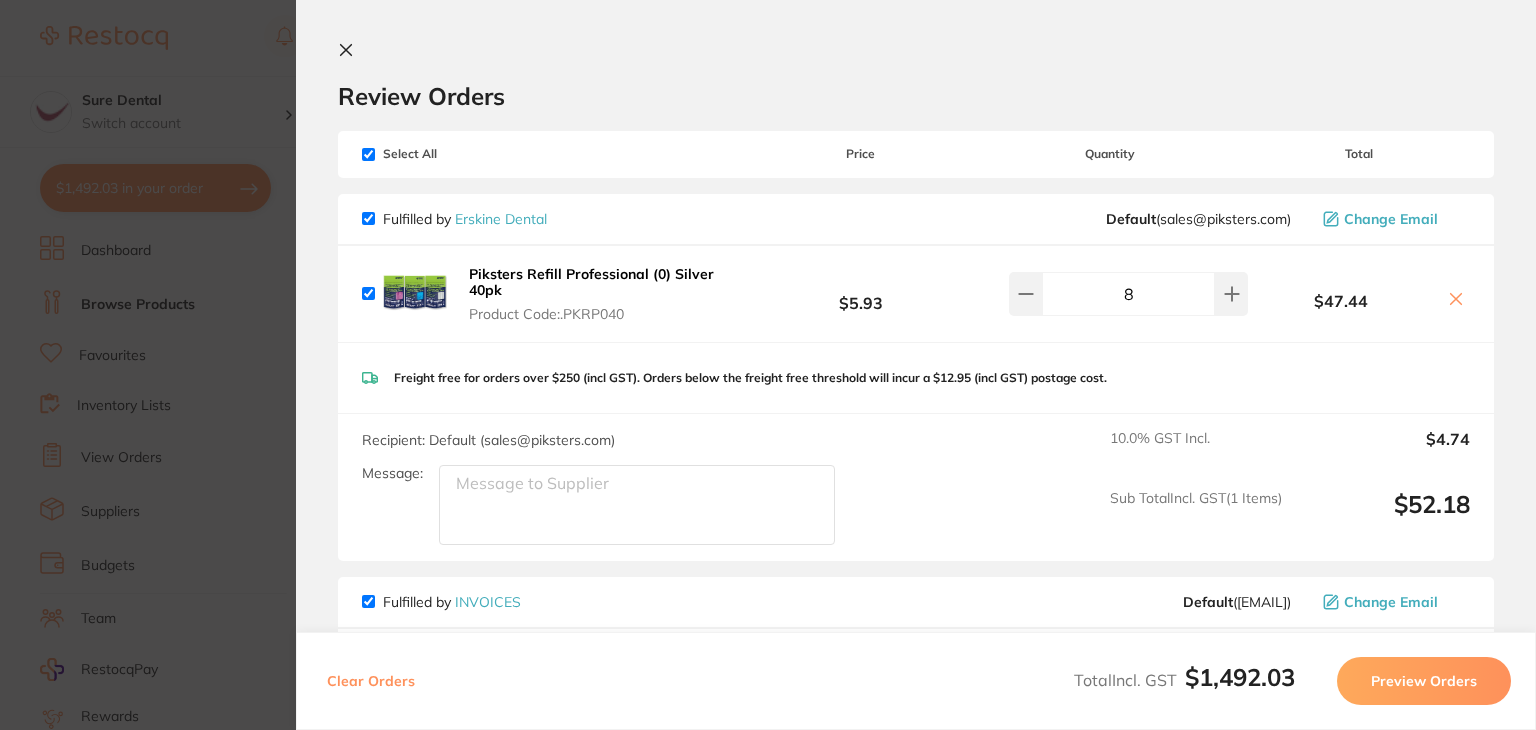click at bounding box center [368, 154] 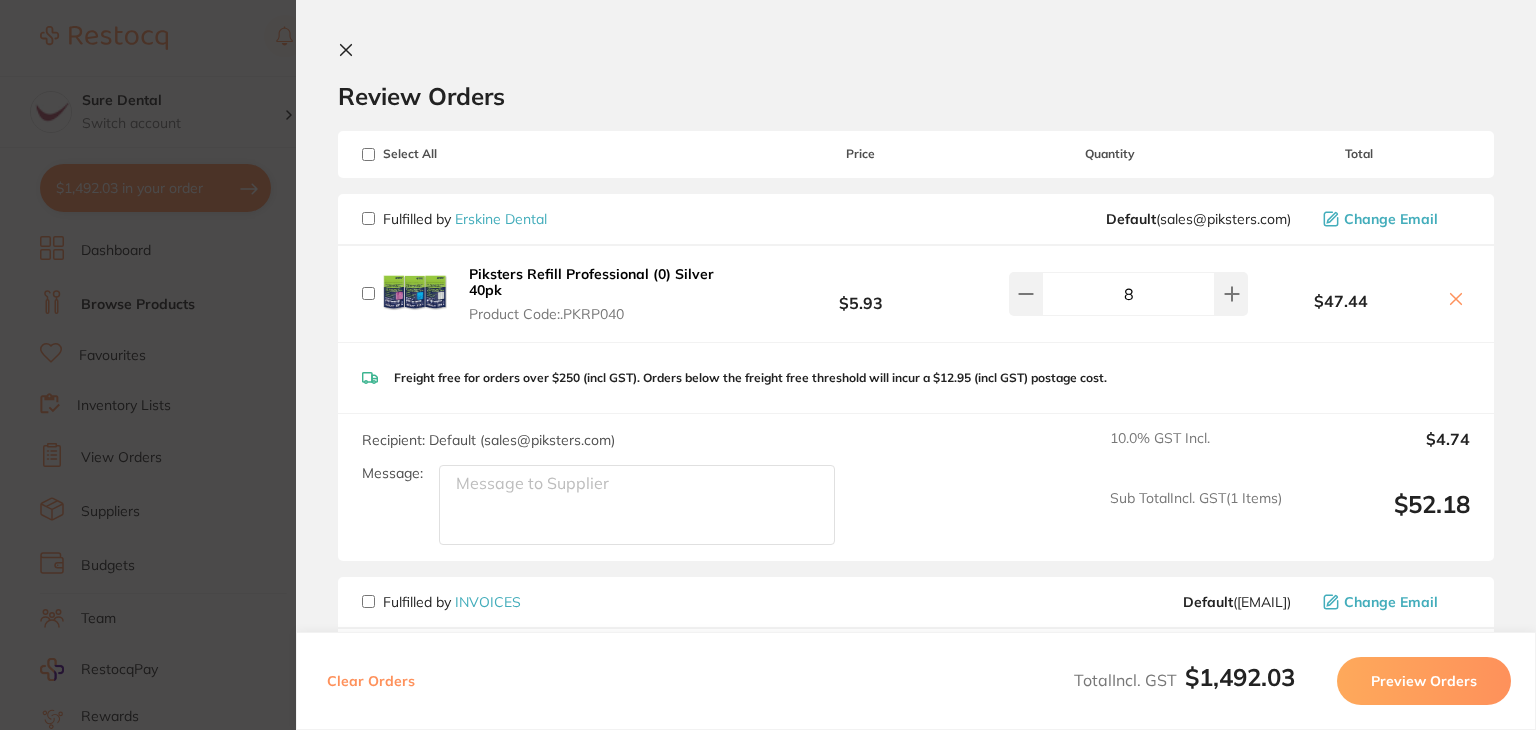 checkbox on "false" 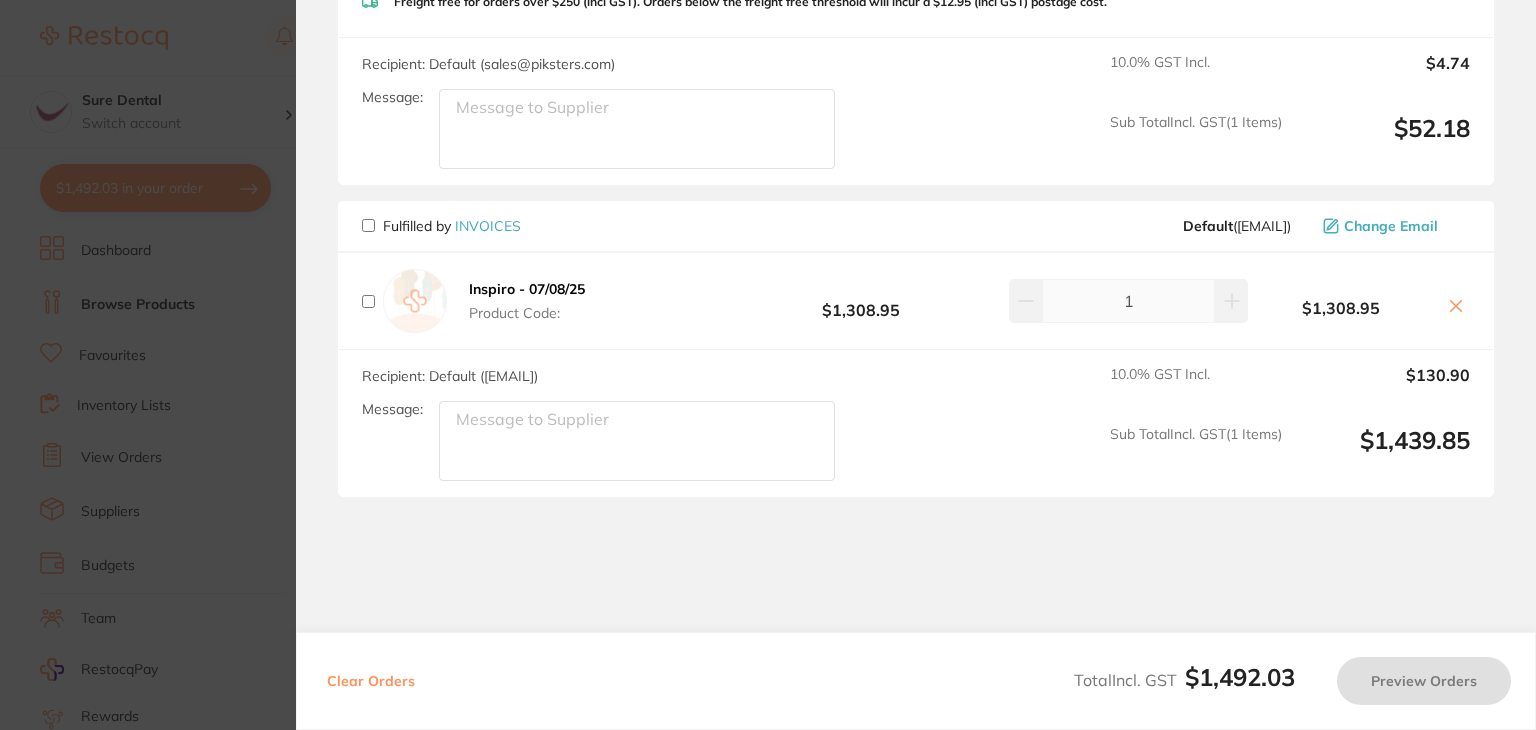 scroll, scrollTop: 401, scrollLeft: 0, axis: vertical 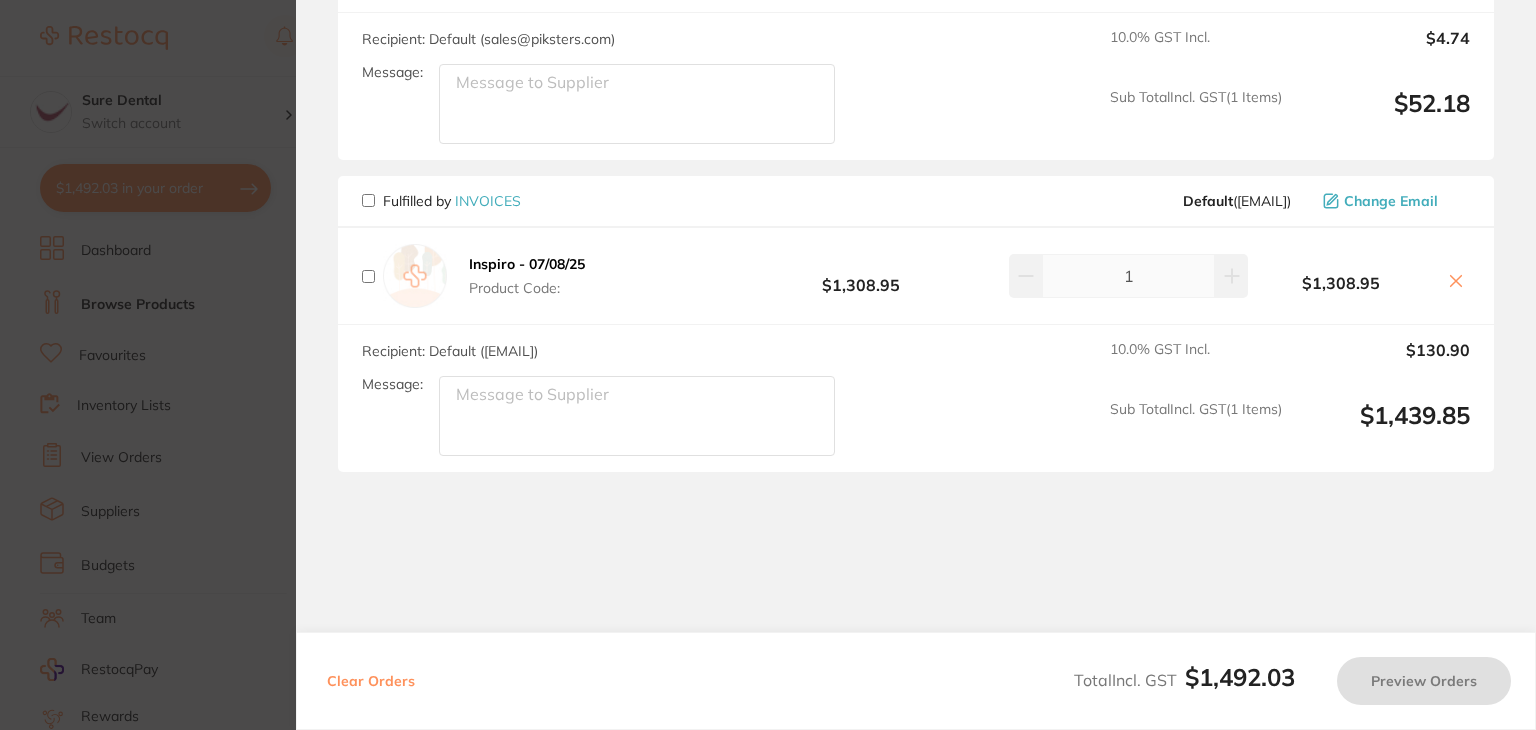 click at bounding box center (368, 200) 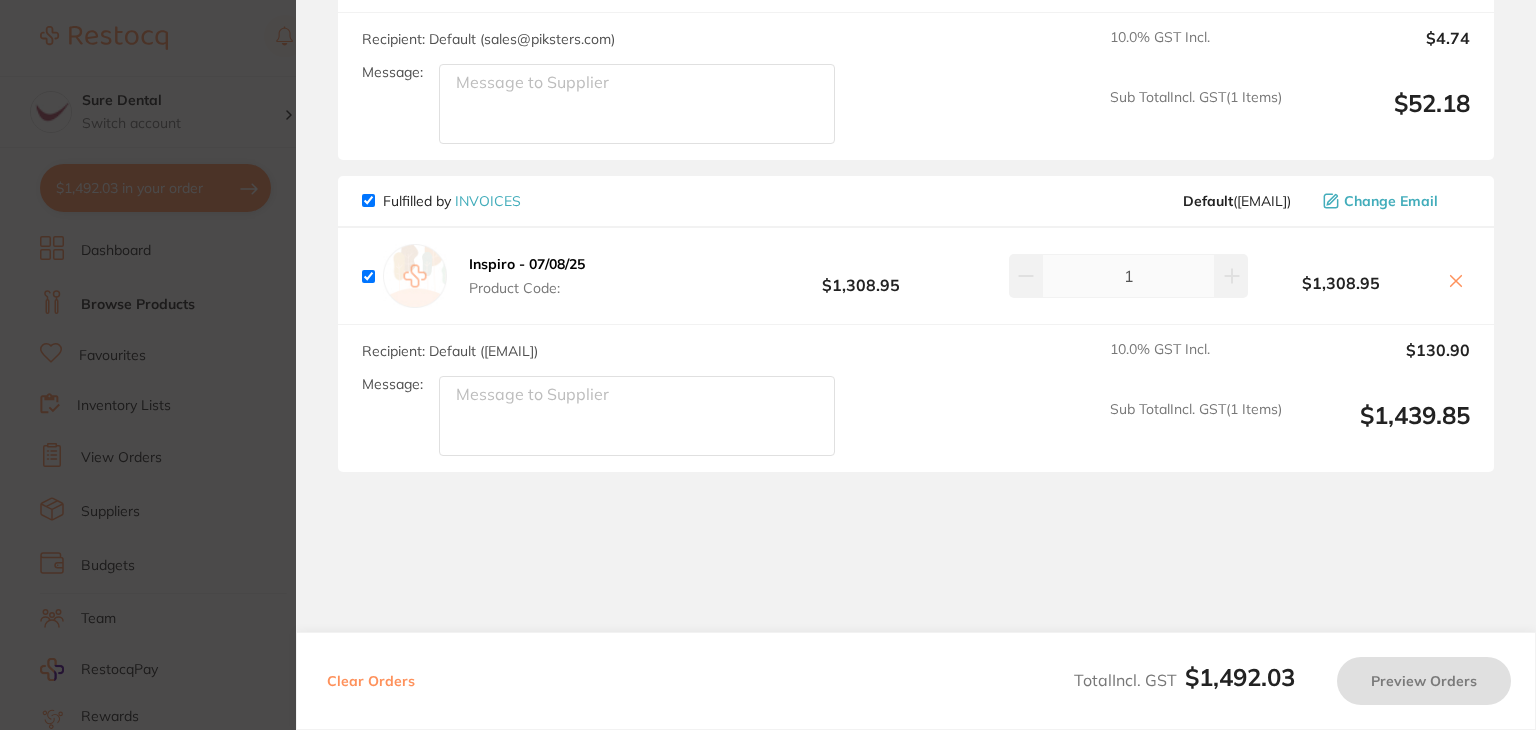 checkbox on "true" 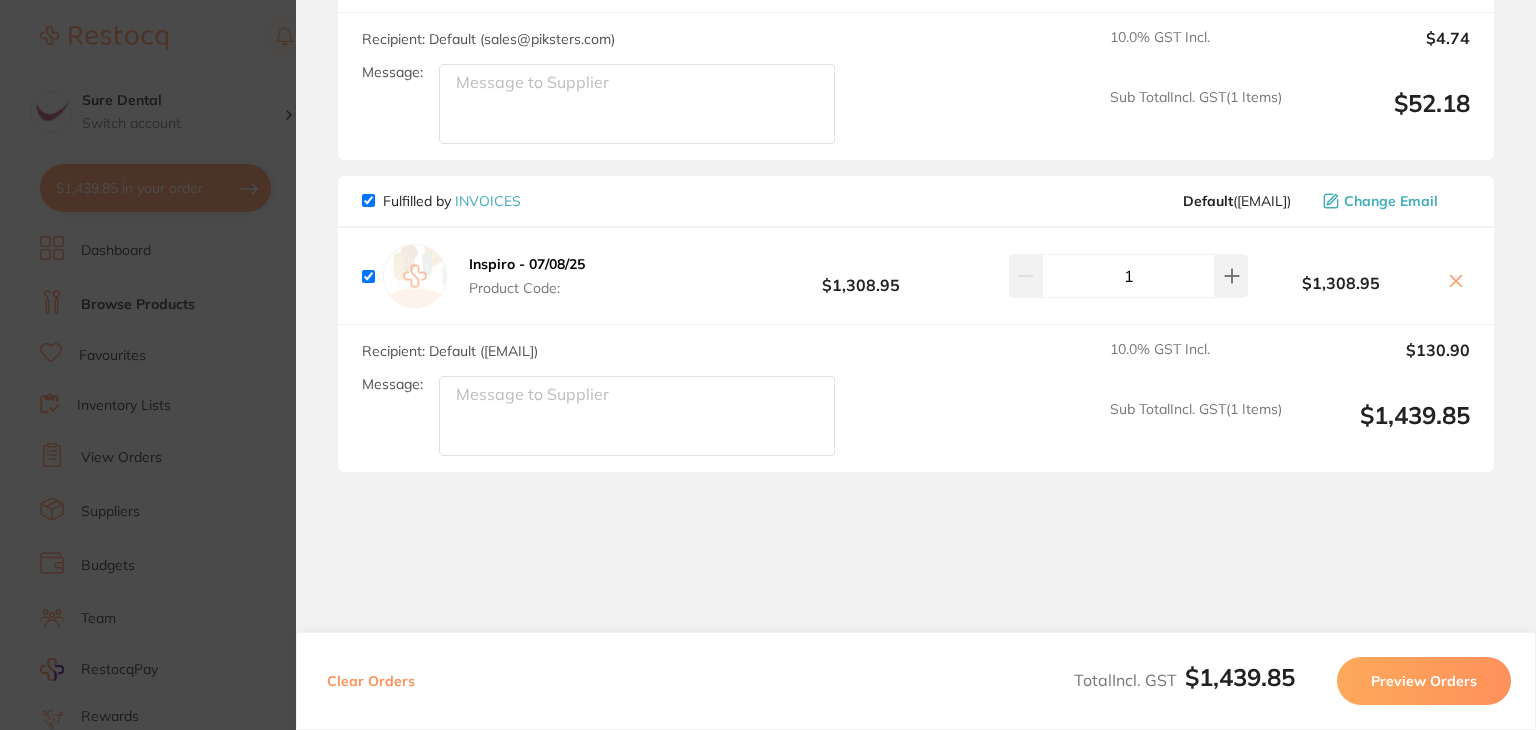 click on "Preview Orders" at bounding box center (1424, 681) 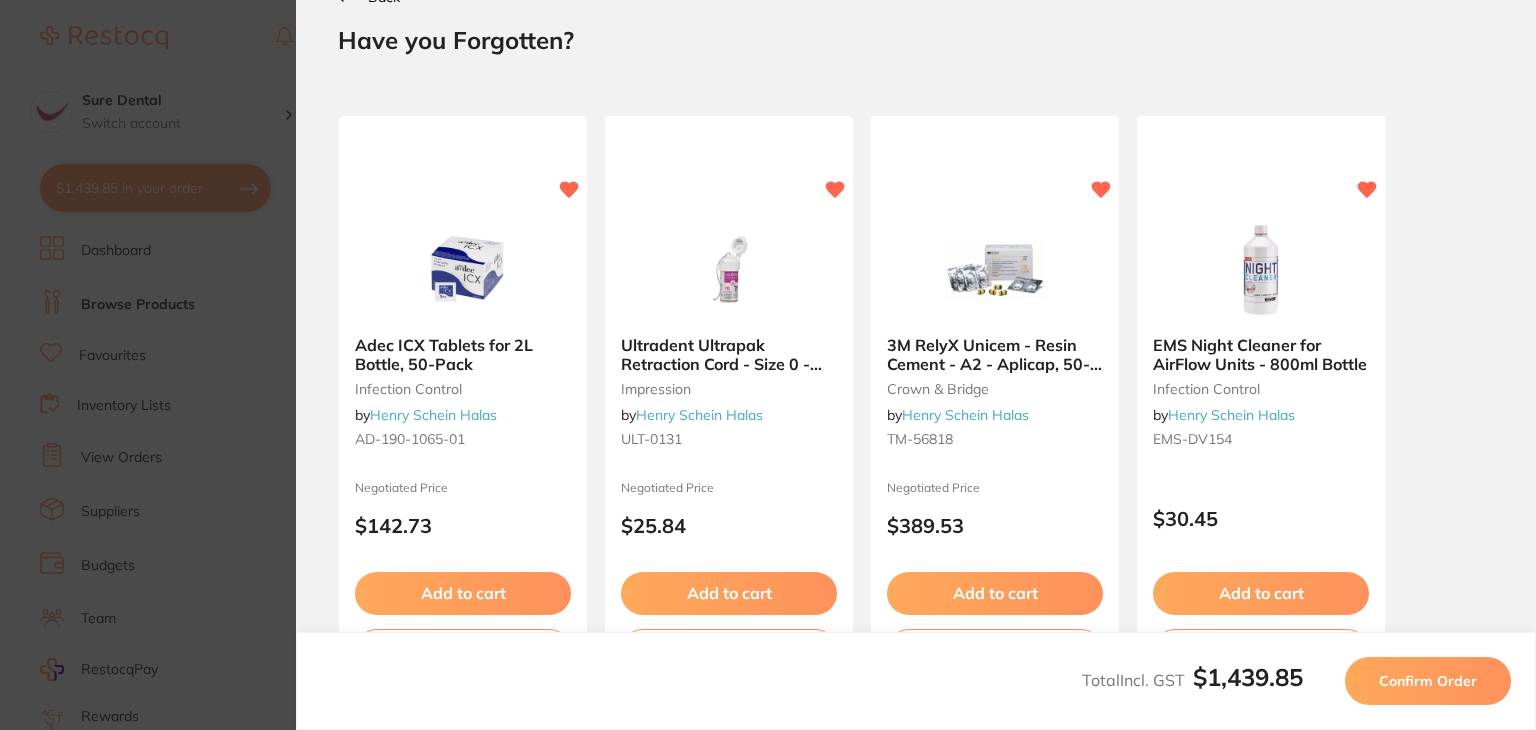 scroll, scrollTop: 0, scrollLeft: 0, axis: both 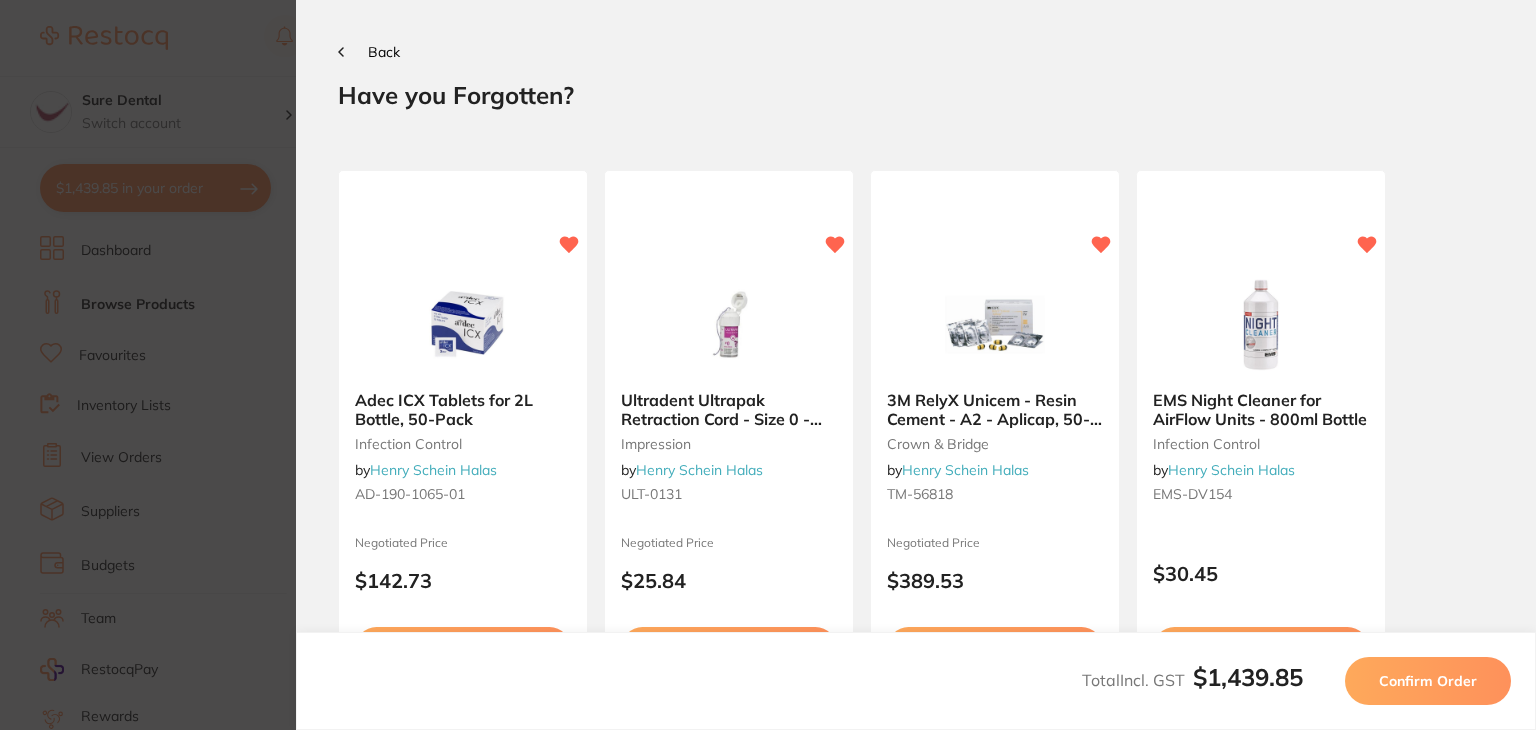 click on "Confirm Order" at bounding box center (1428, 681) 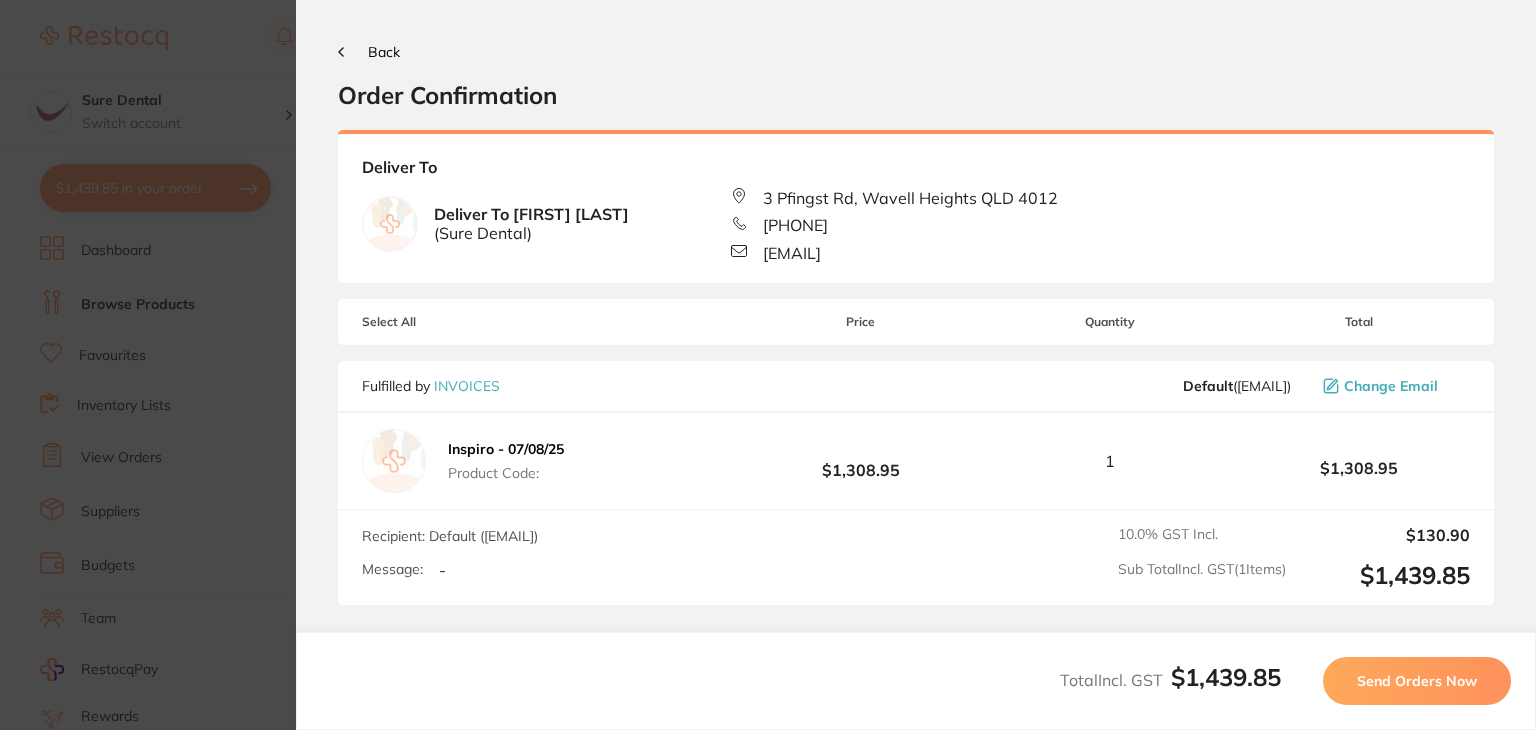 click on "Send Orders Now" at bounding box center (1417, 681) 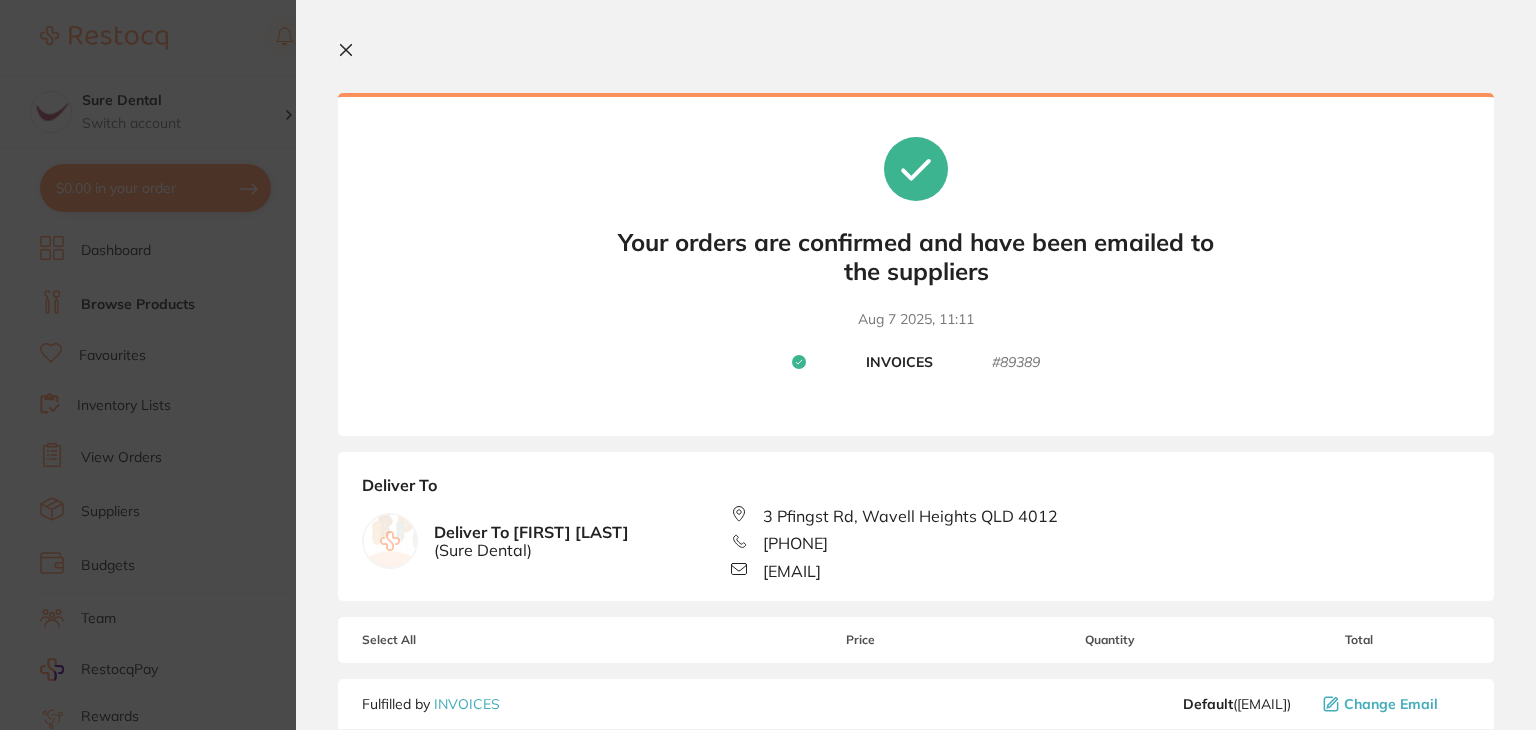 click 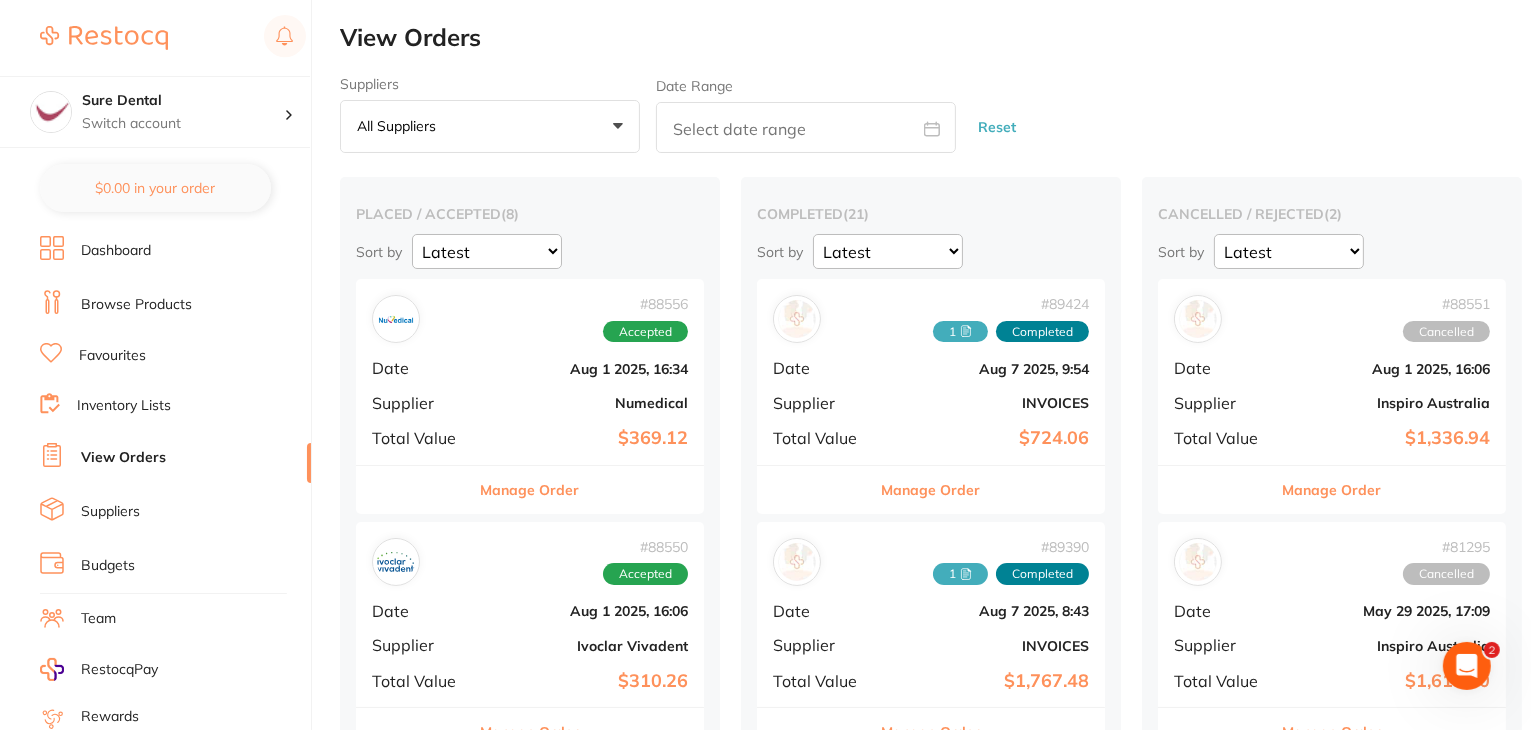 checkbox on "false" 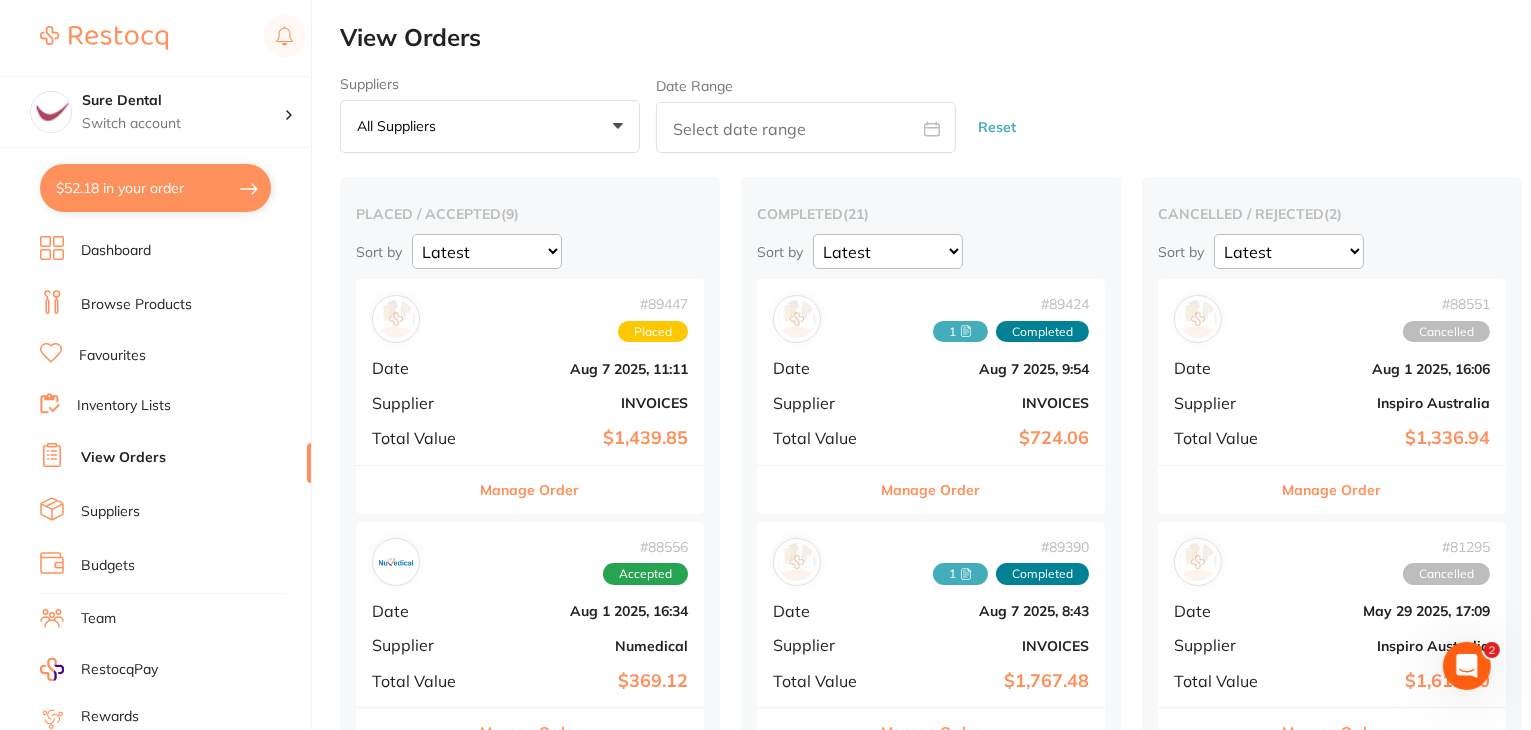 scroll, scrollTop: 0, scrollLeft: 0, axis: both 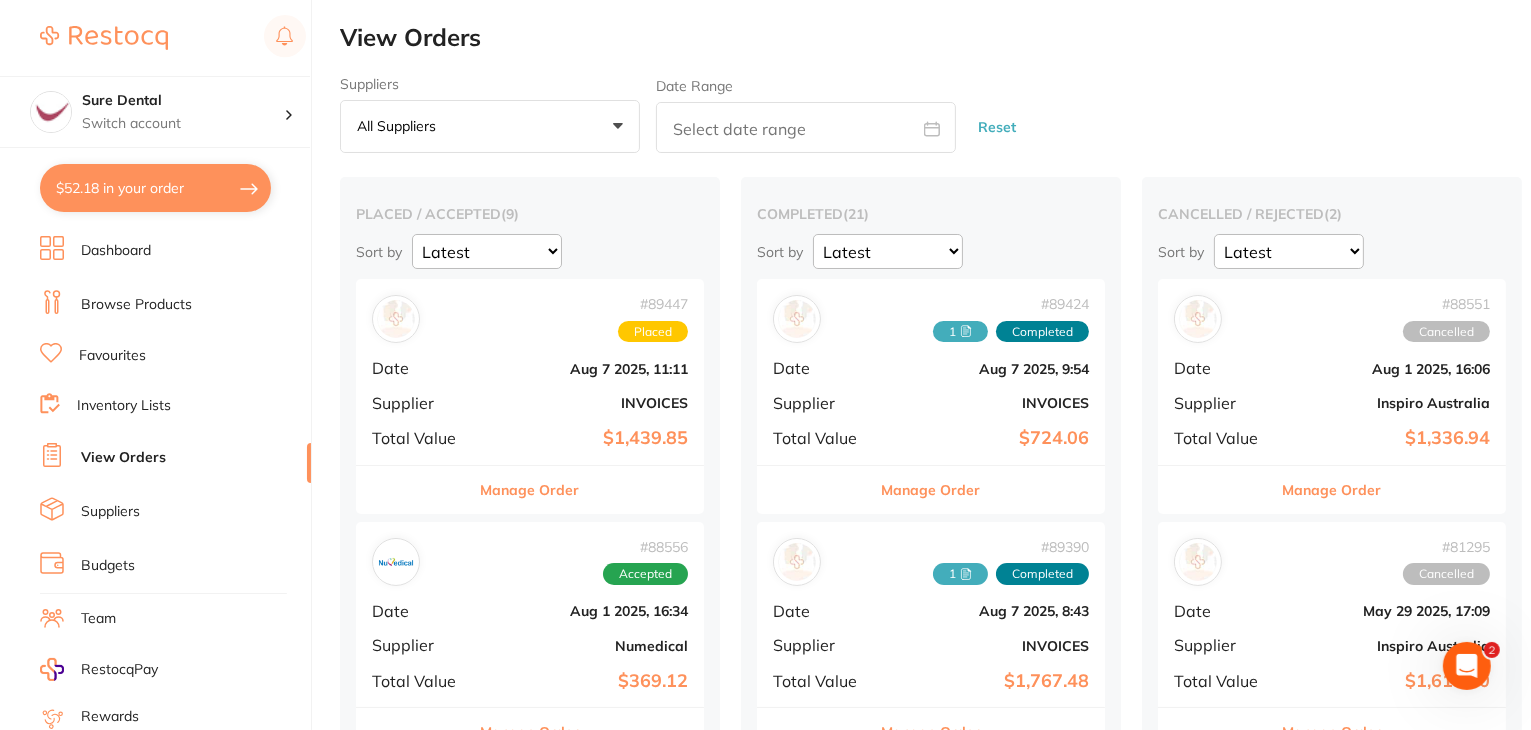 drag, startPoint x: 109, startPoint y: 252, endPoint x: 124, endPoint y: 268, distance: 21.931713 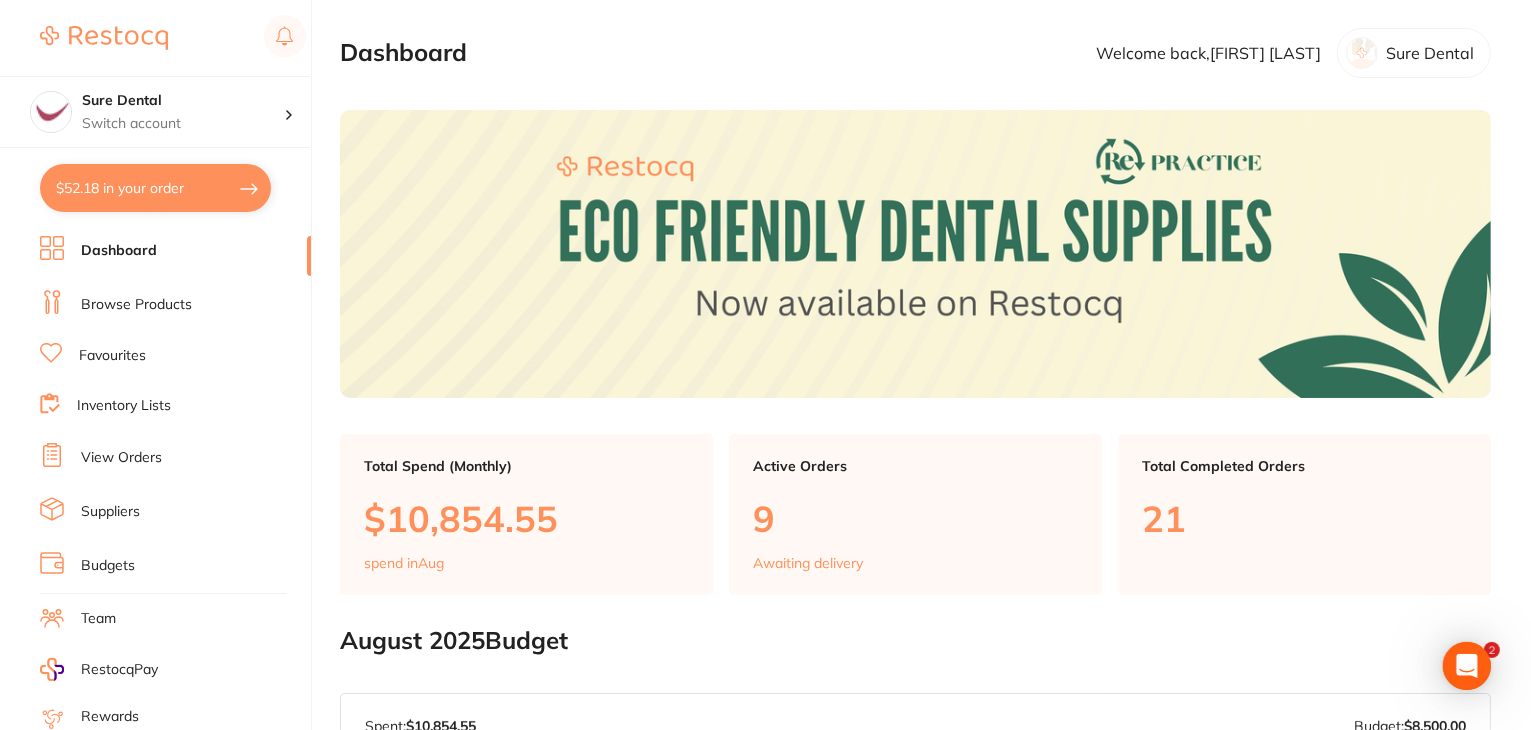 scroll, scrollTop: 0, scrollLeft: 0, axis: both 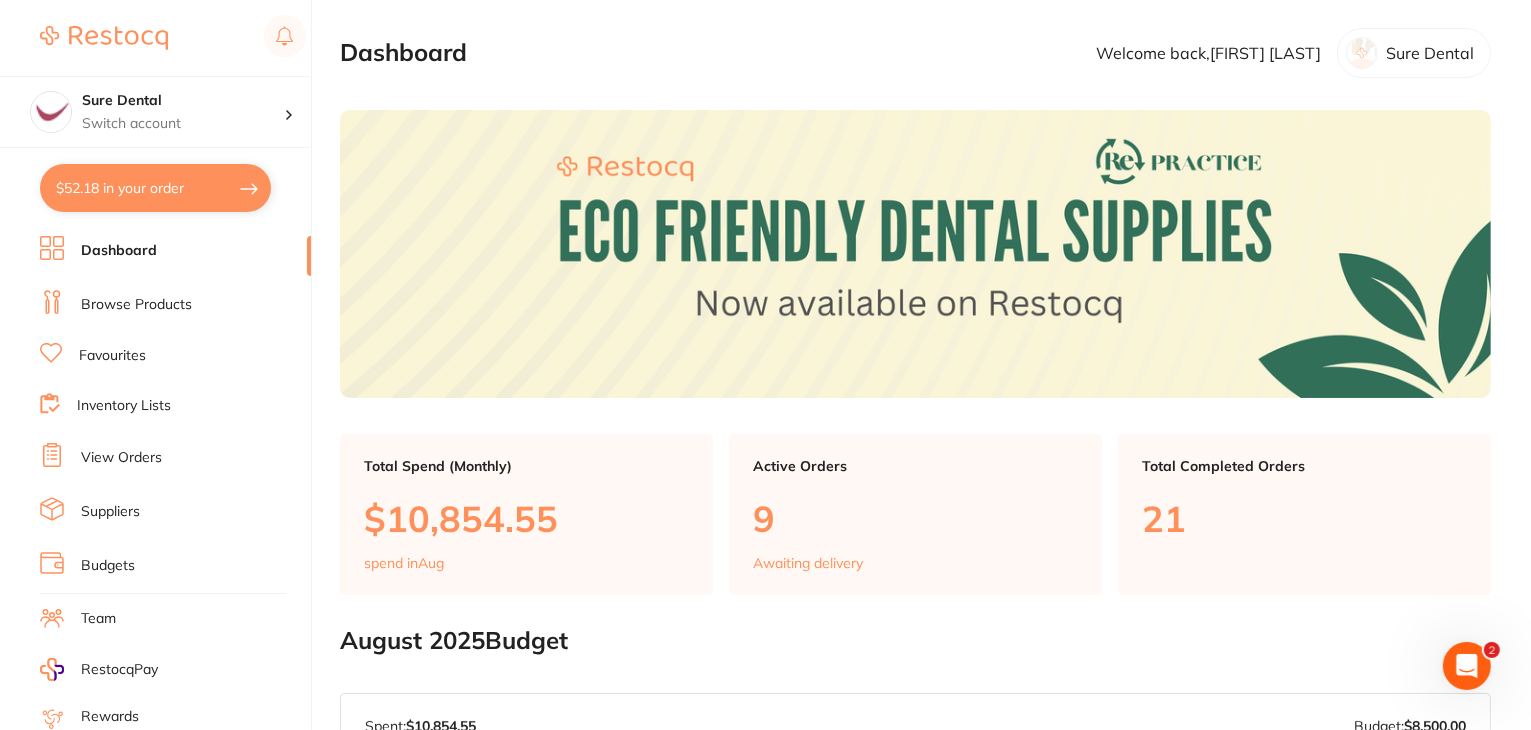 click on "Suppliers" at bounding box center [110, 512] 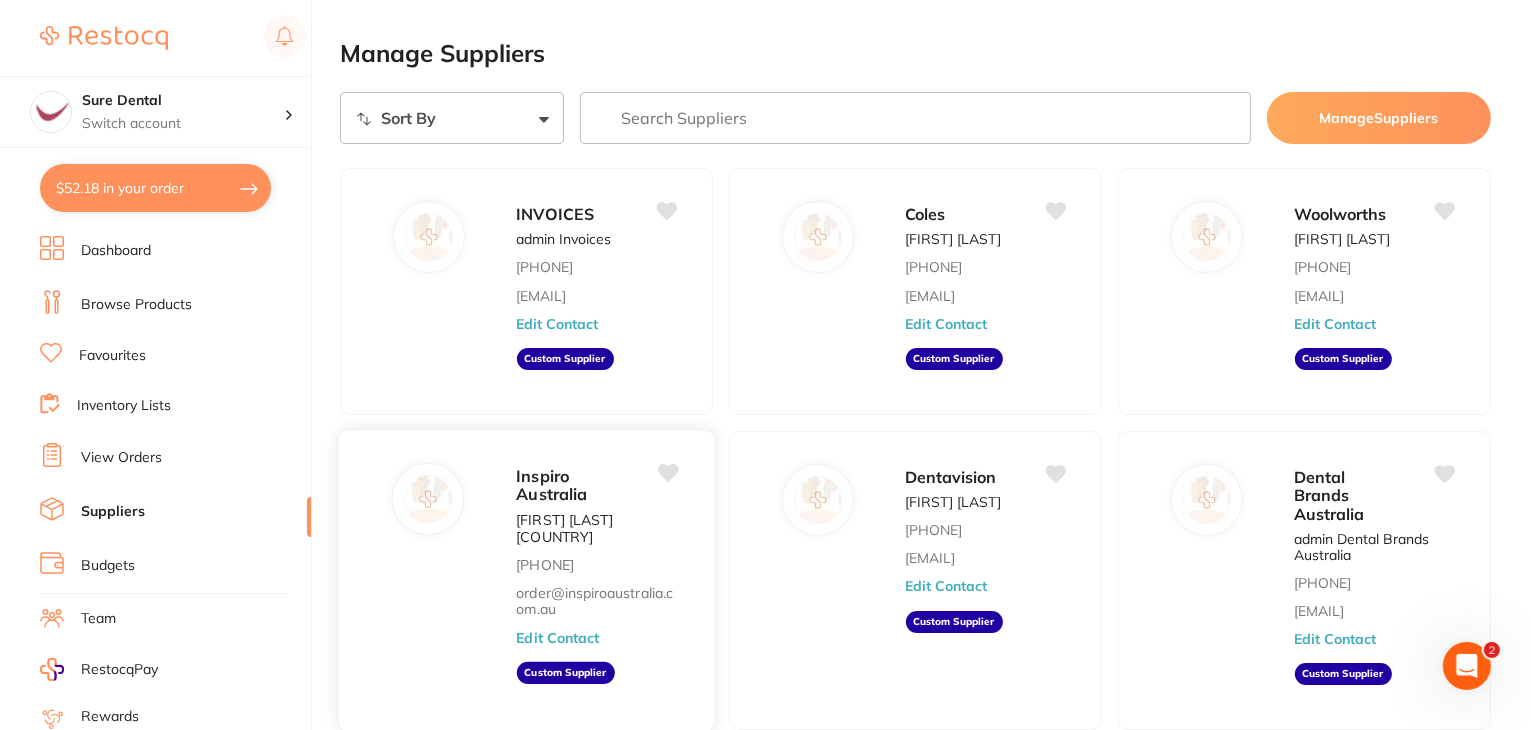 scroll, scrollTop: 0, scrollLeft: 0, axis: both 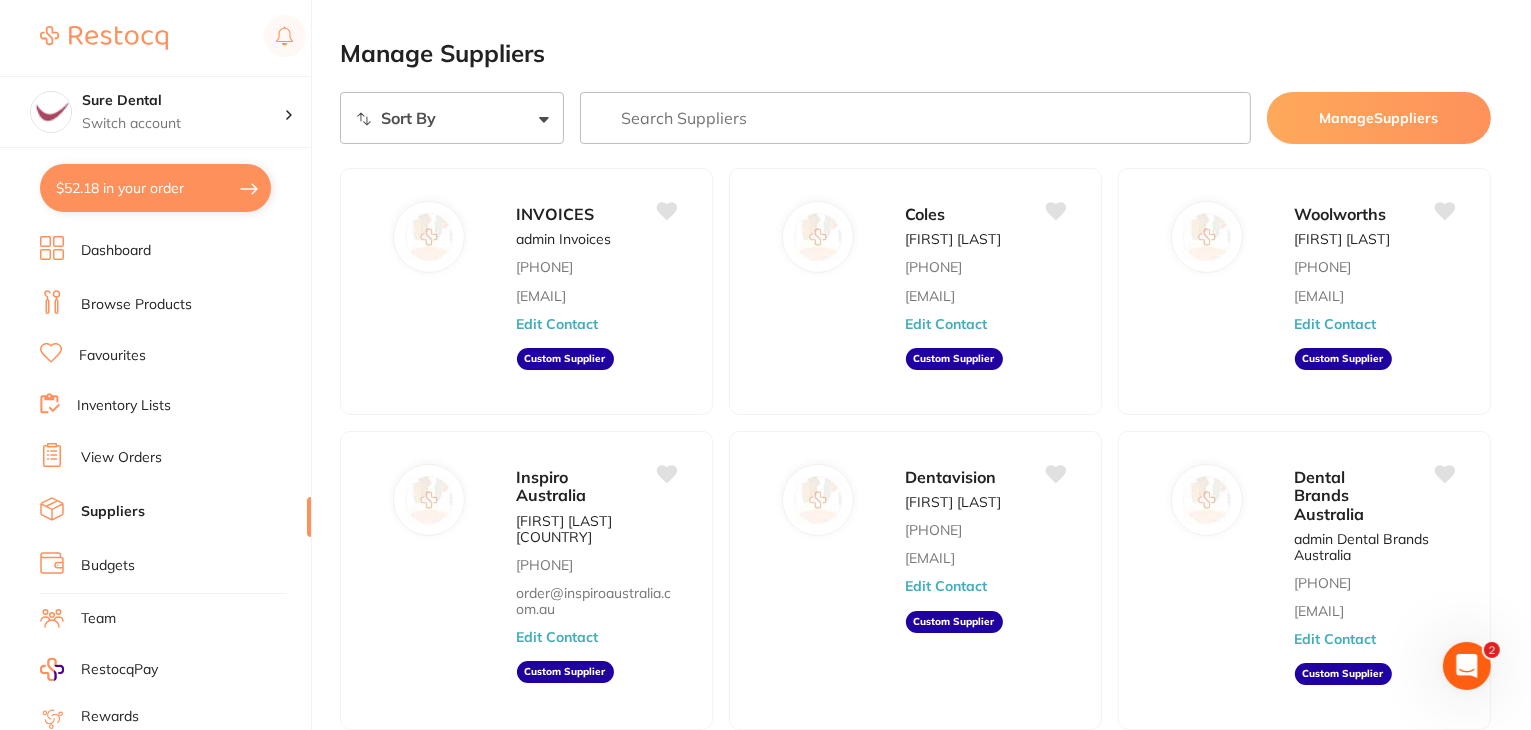 click on "View Orders" at bounding box center [121, 458] 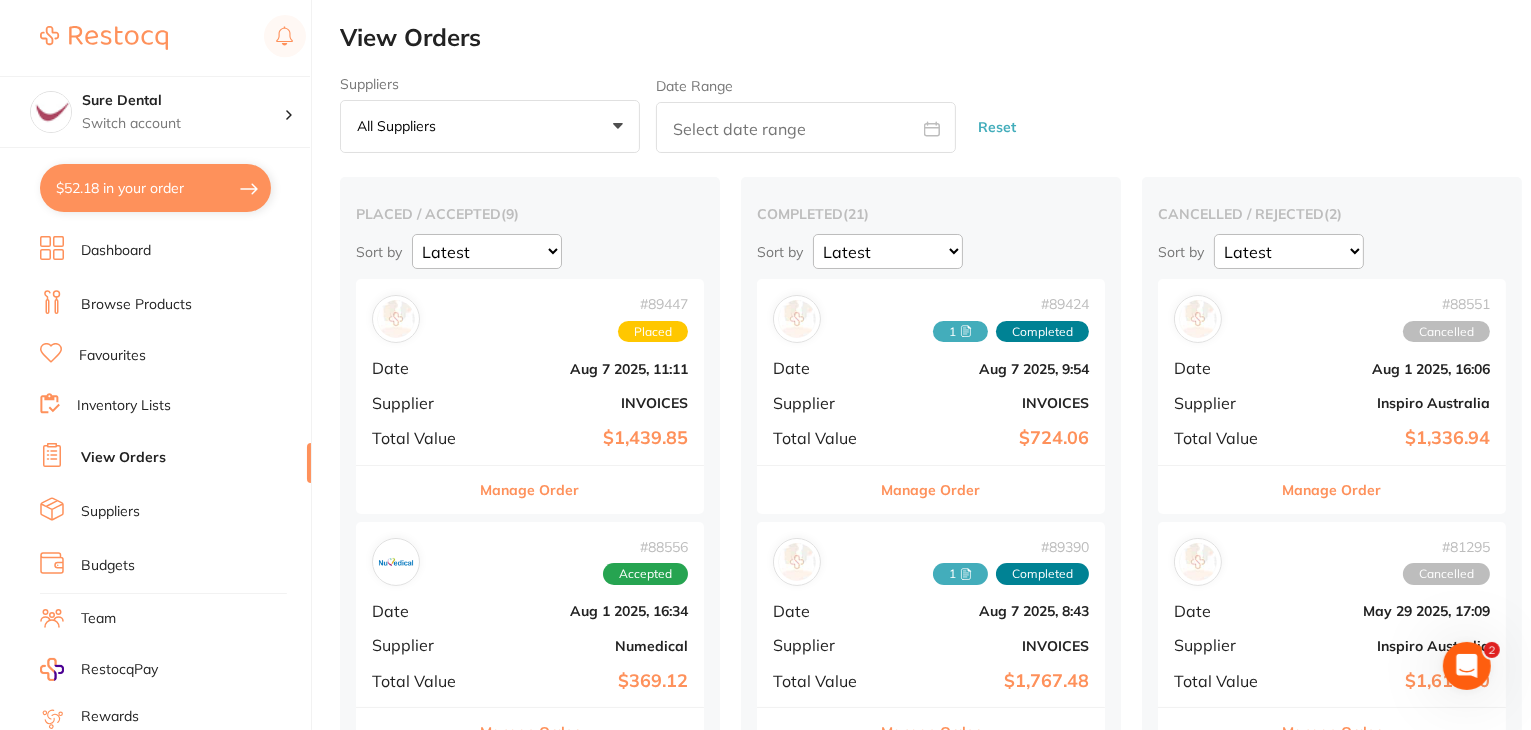 scroll, scrollTop: 0, scrollLeft: 0, axis: both 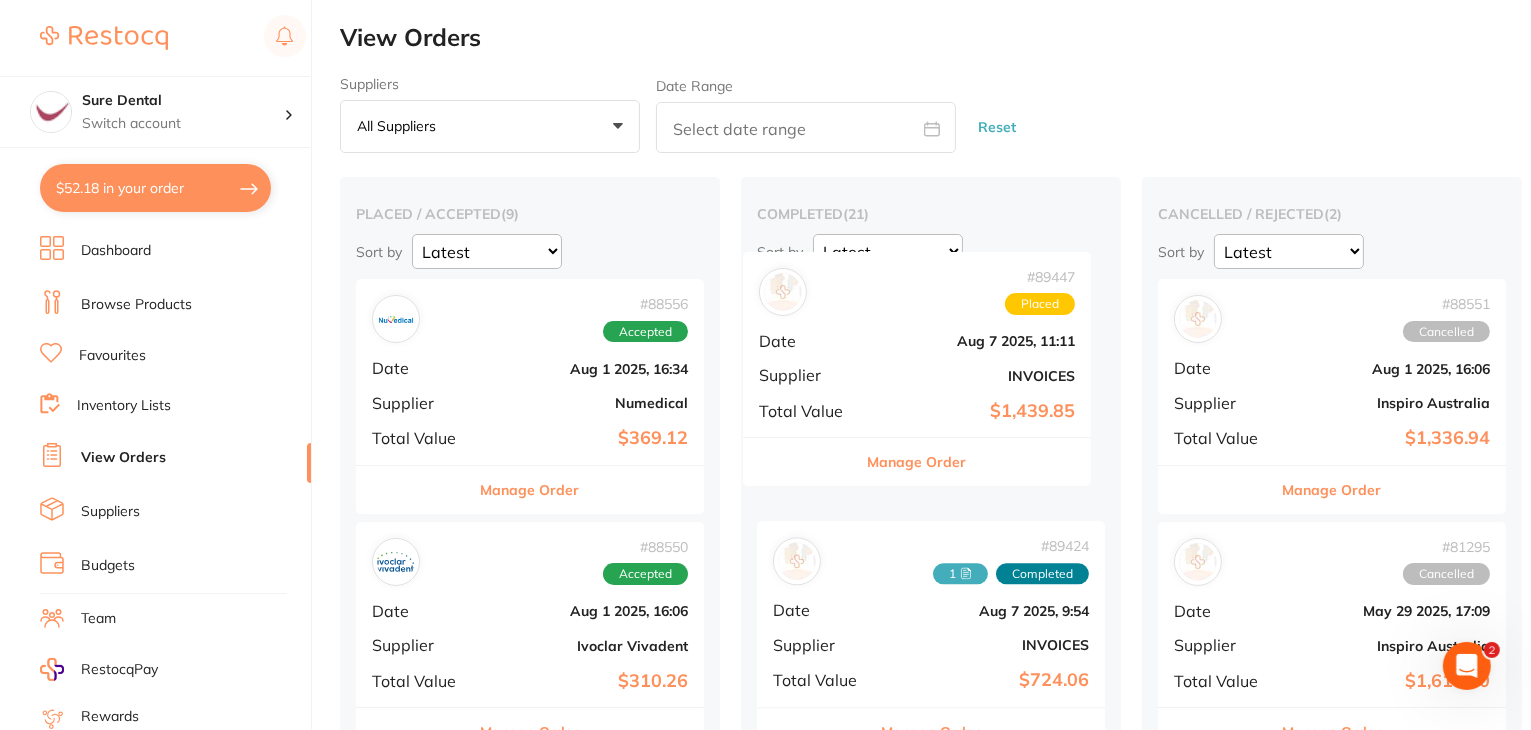 drag, startPoint x: 533, startPoint y: 423, endPoint x: 929, endPoint y: 396, distance: 396.91937 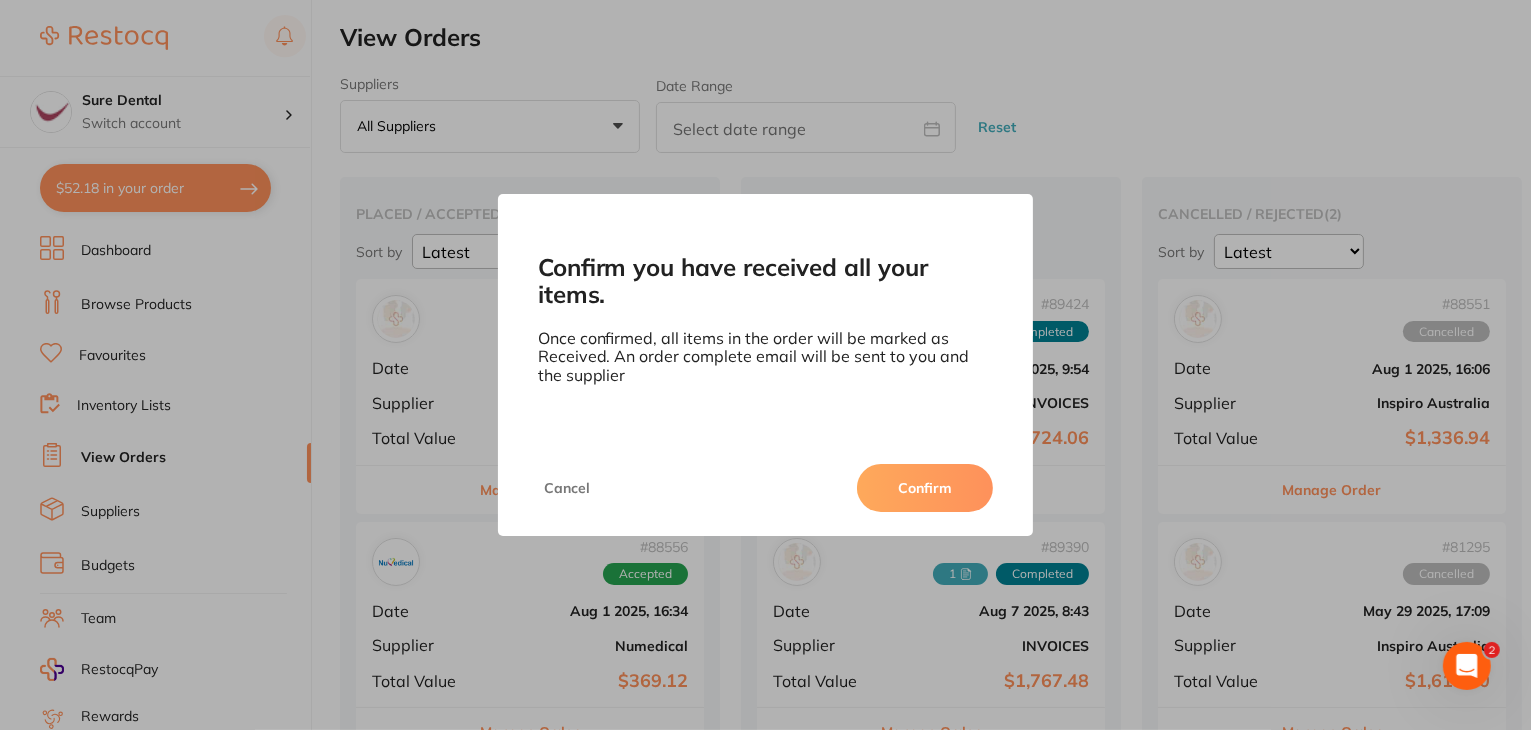 click on "Confirm" at bounding box center (925, 488) 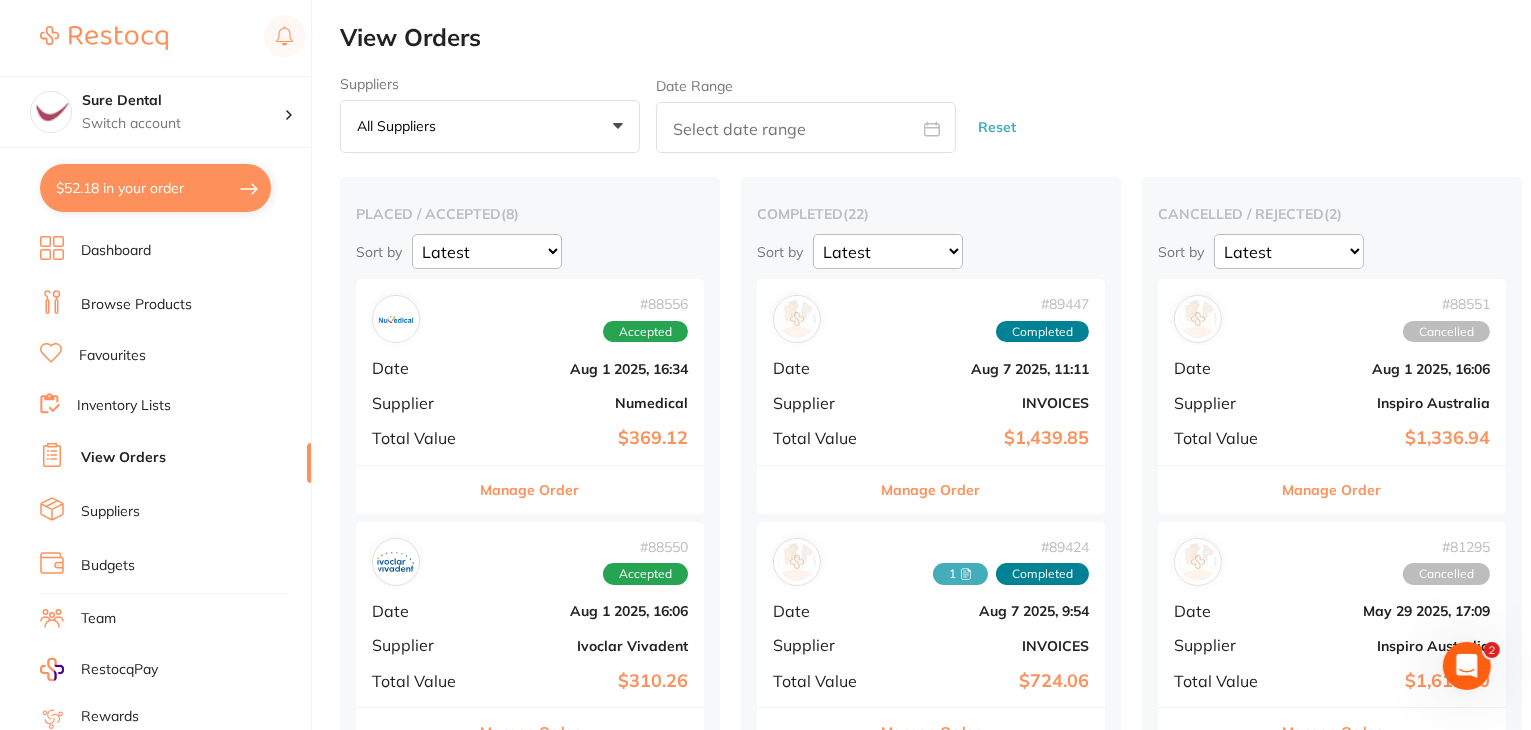 click on "INVOICES" at bounding box center [989, 403] 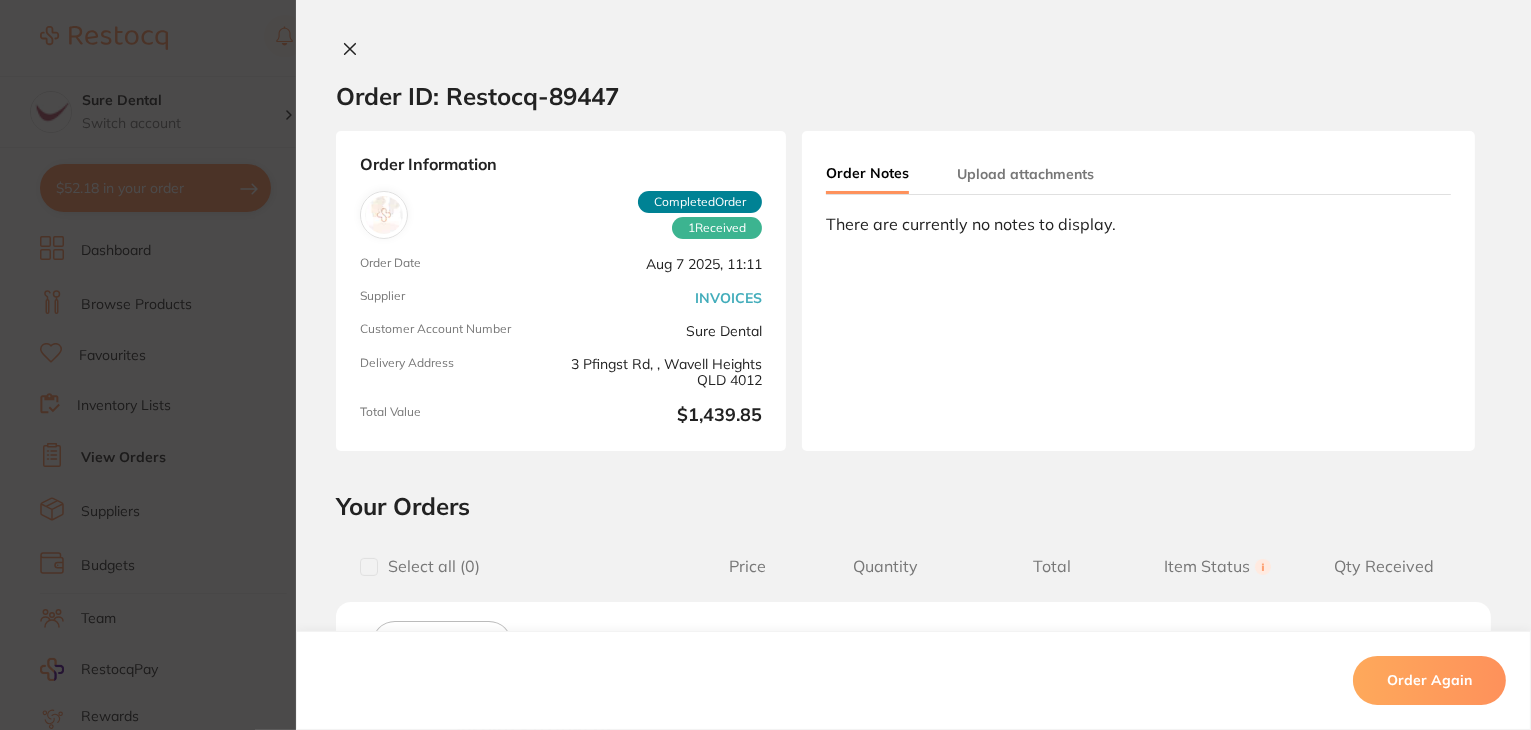 scroll, scrollTop: 0, scrollLeft: 0, axis: both 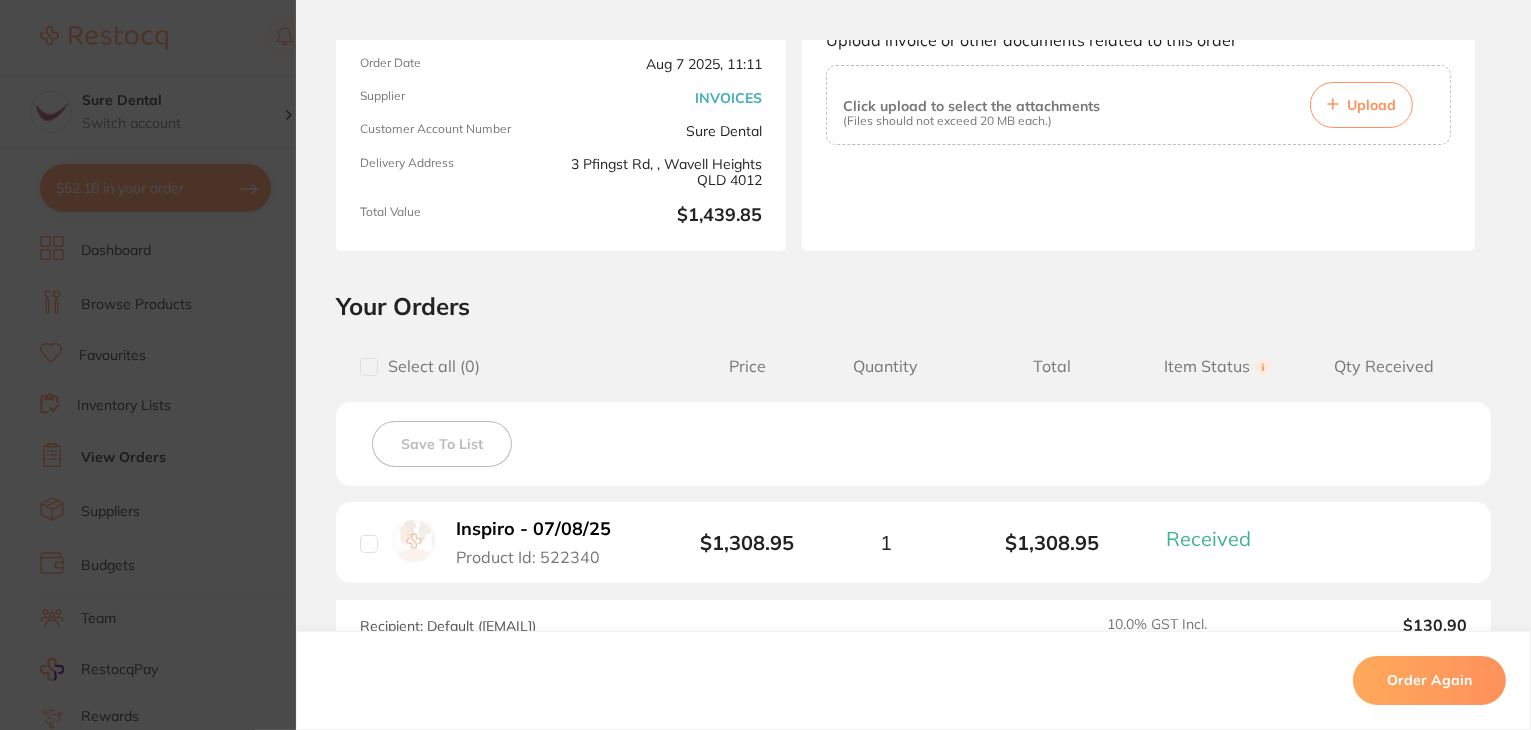 click 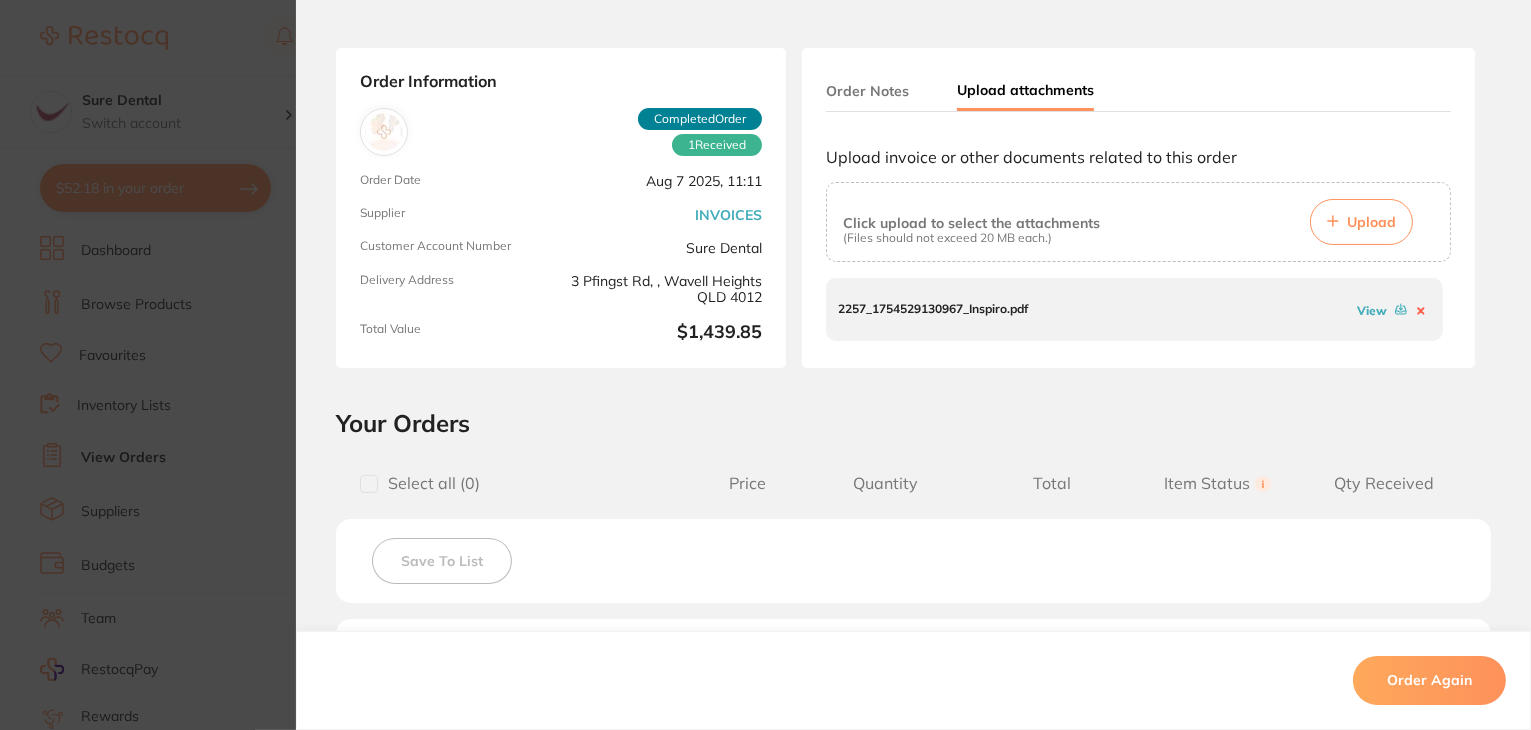 scroll, scrollTop: 0, scrollLeft: 0, axis: both 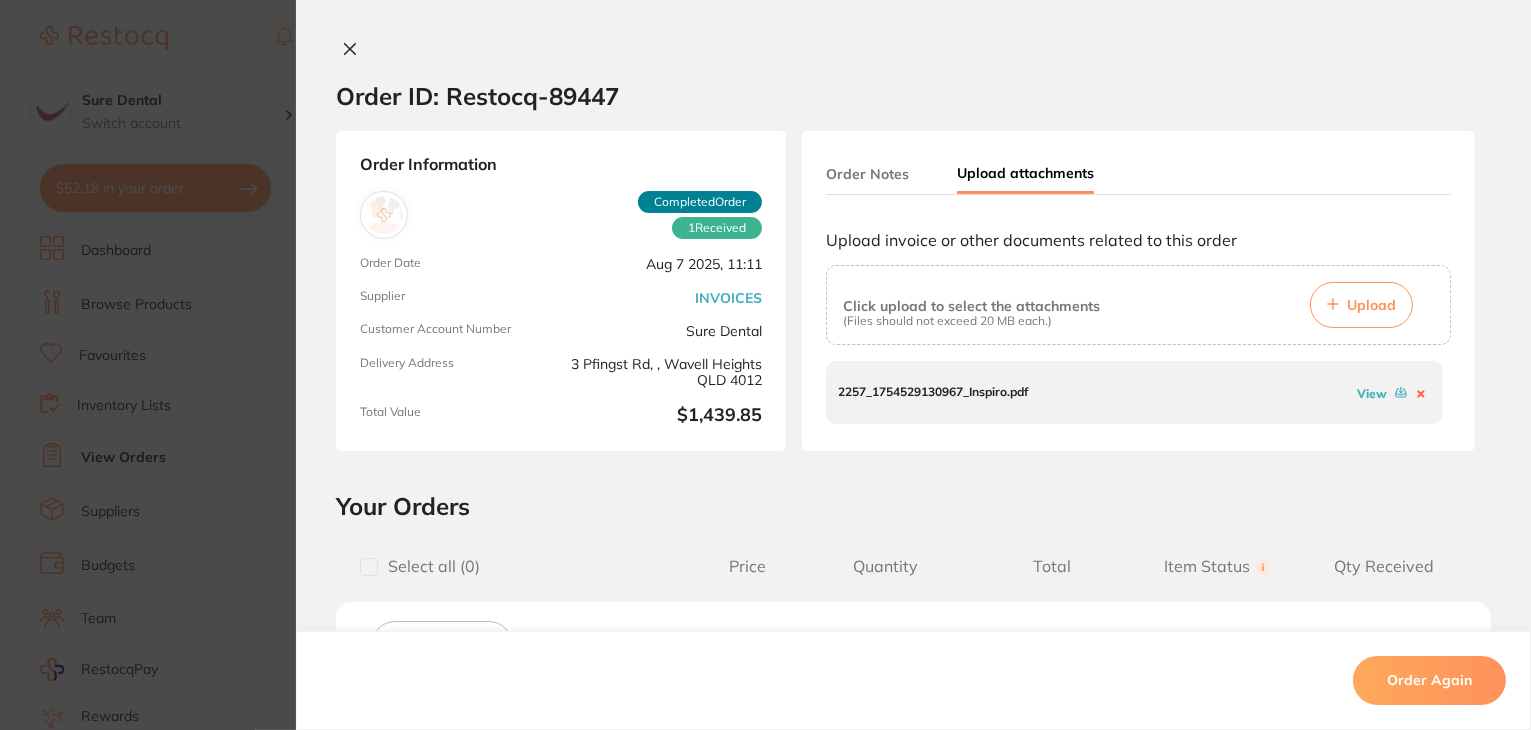 click 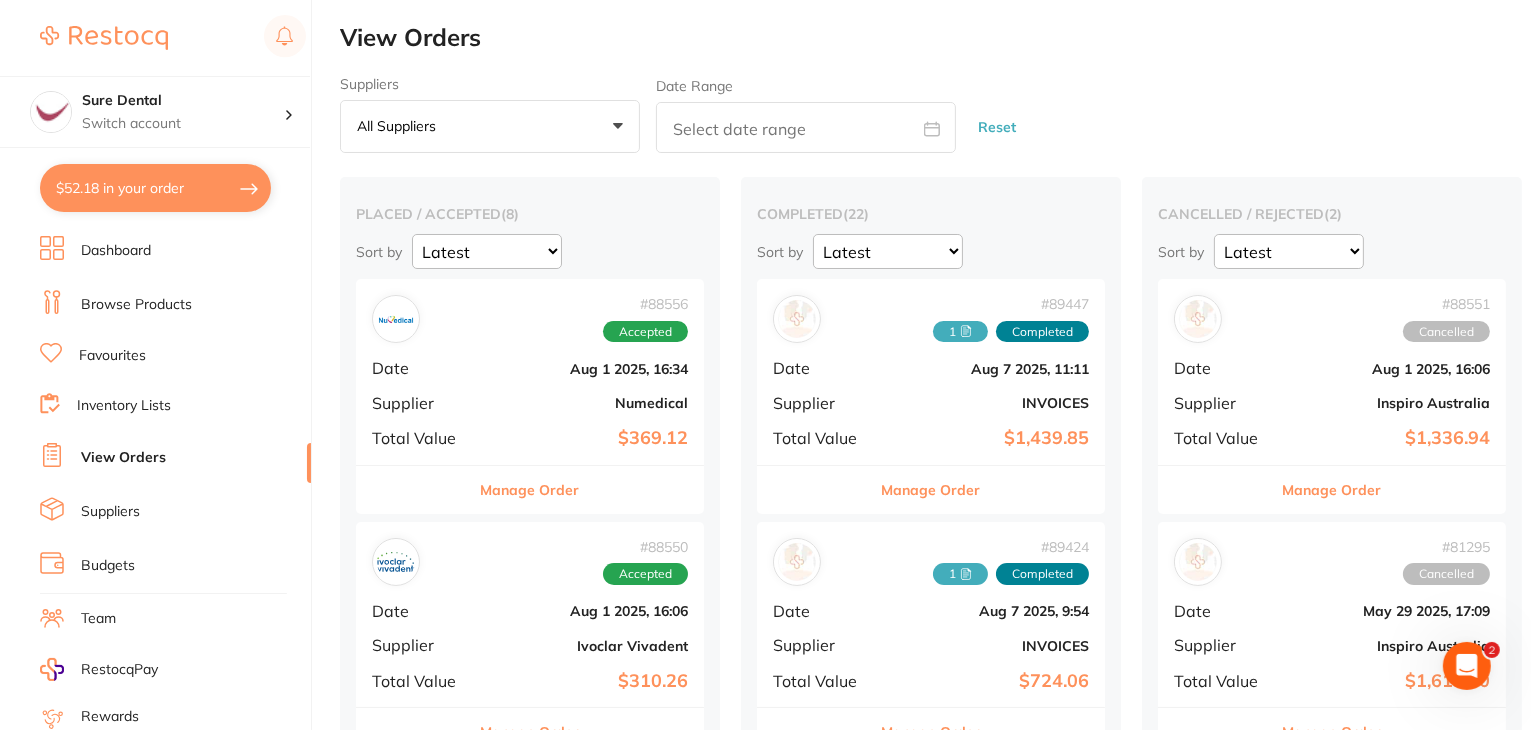 scroll, scrollTop: 0, scrollLeft: 0, axis: both 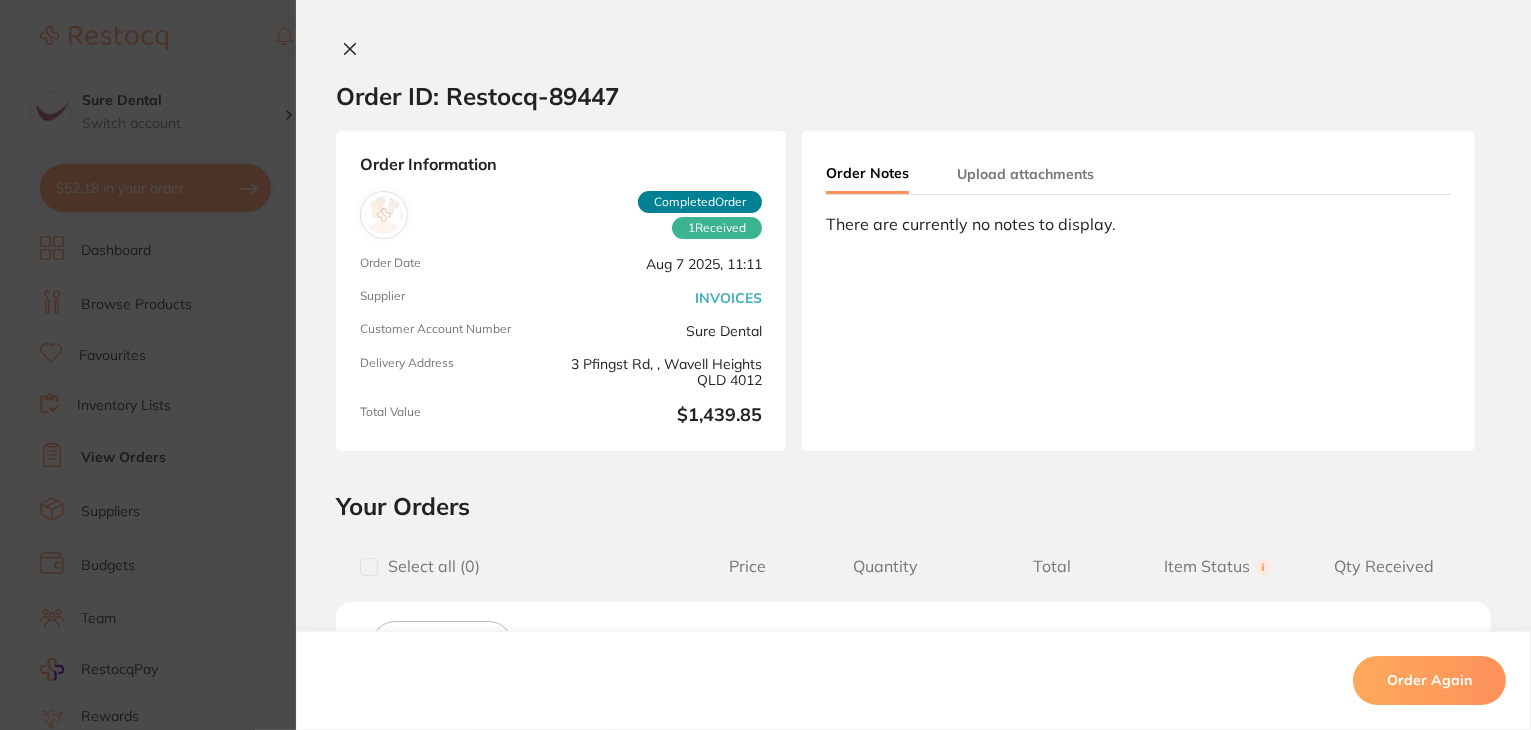click on "Upload attachments" at bounding box center [1025, 174] 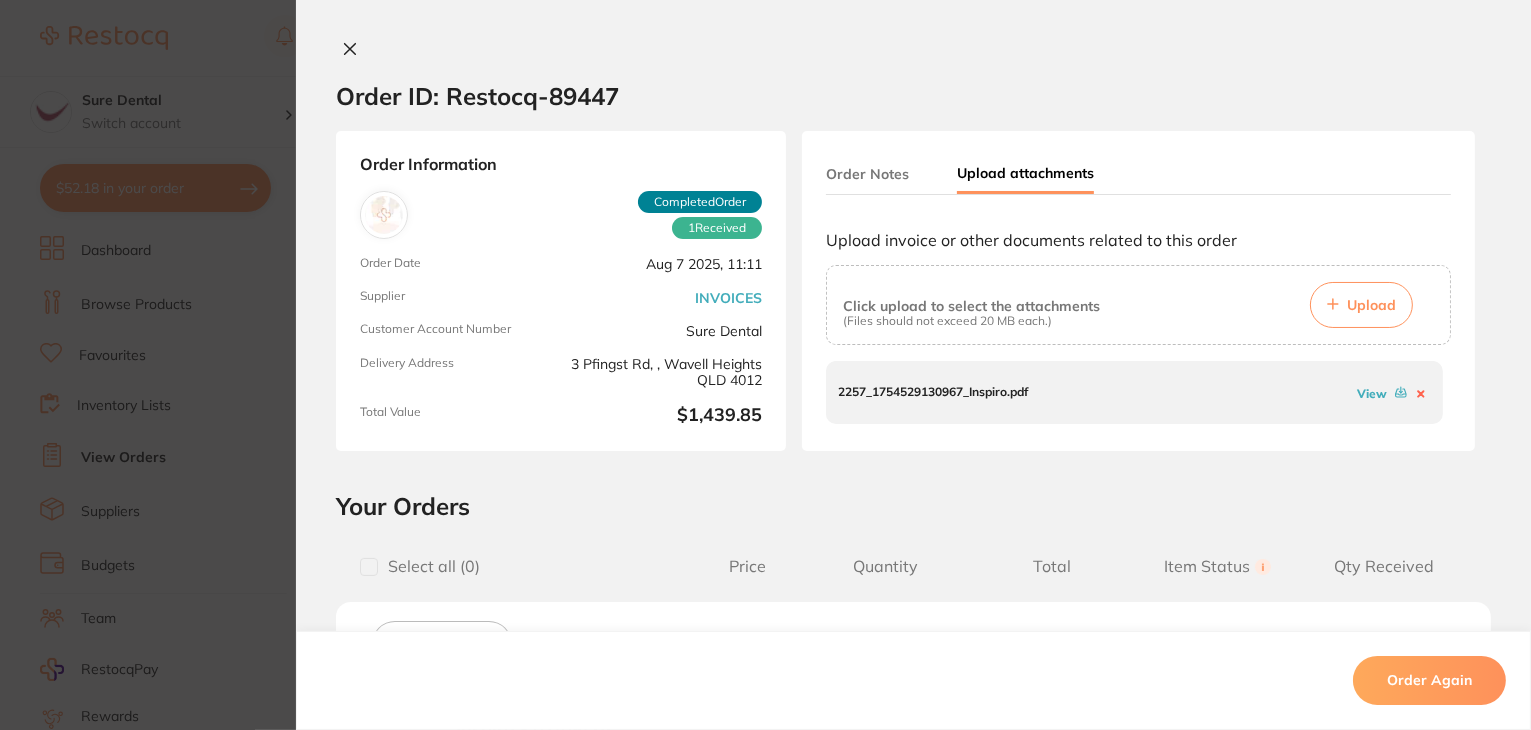 click on "2257_1754529130967_Inspiro.pdf" at bounding box center [933, 392] 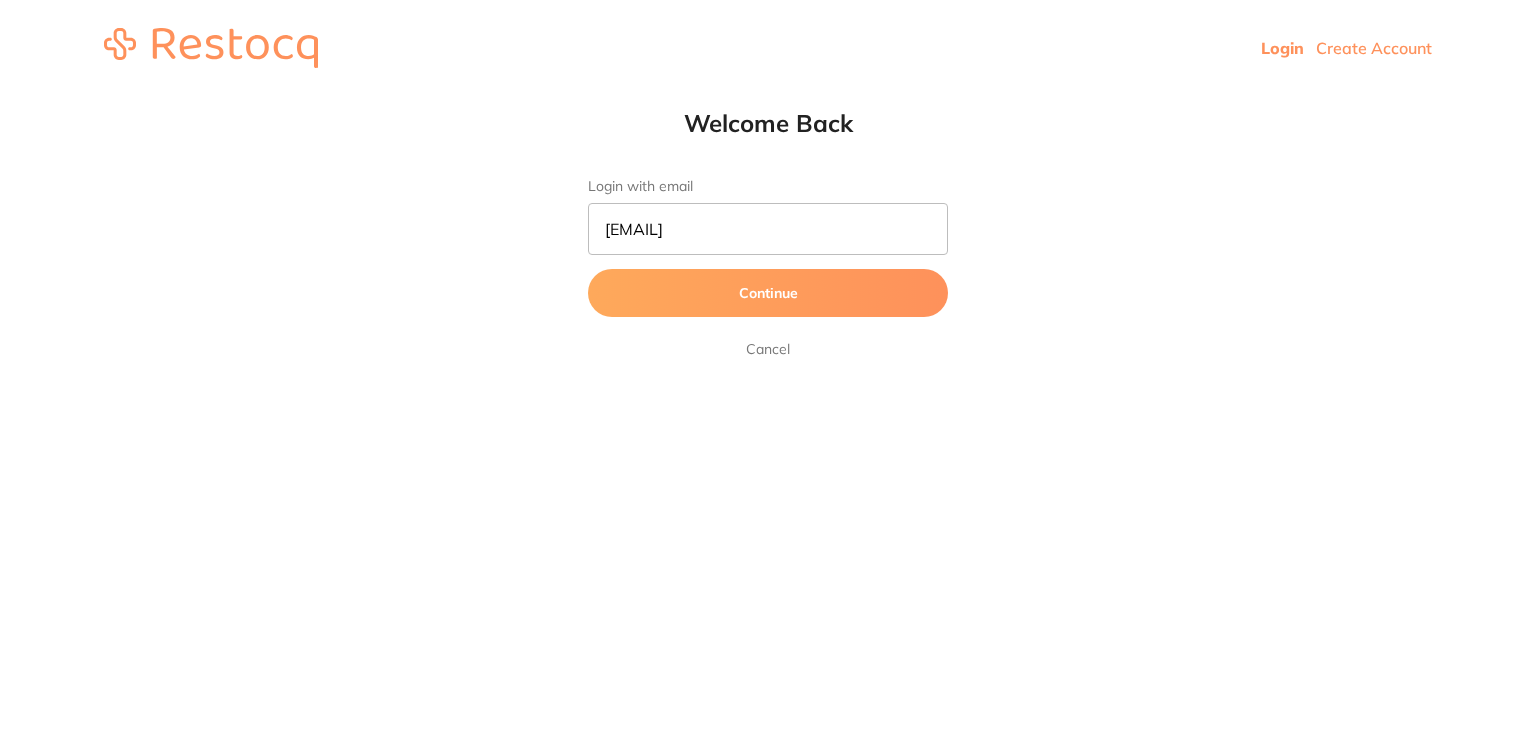 scroll, scrollTop: 0, scrollLeft: 0, axis: both 